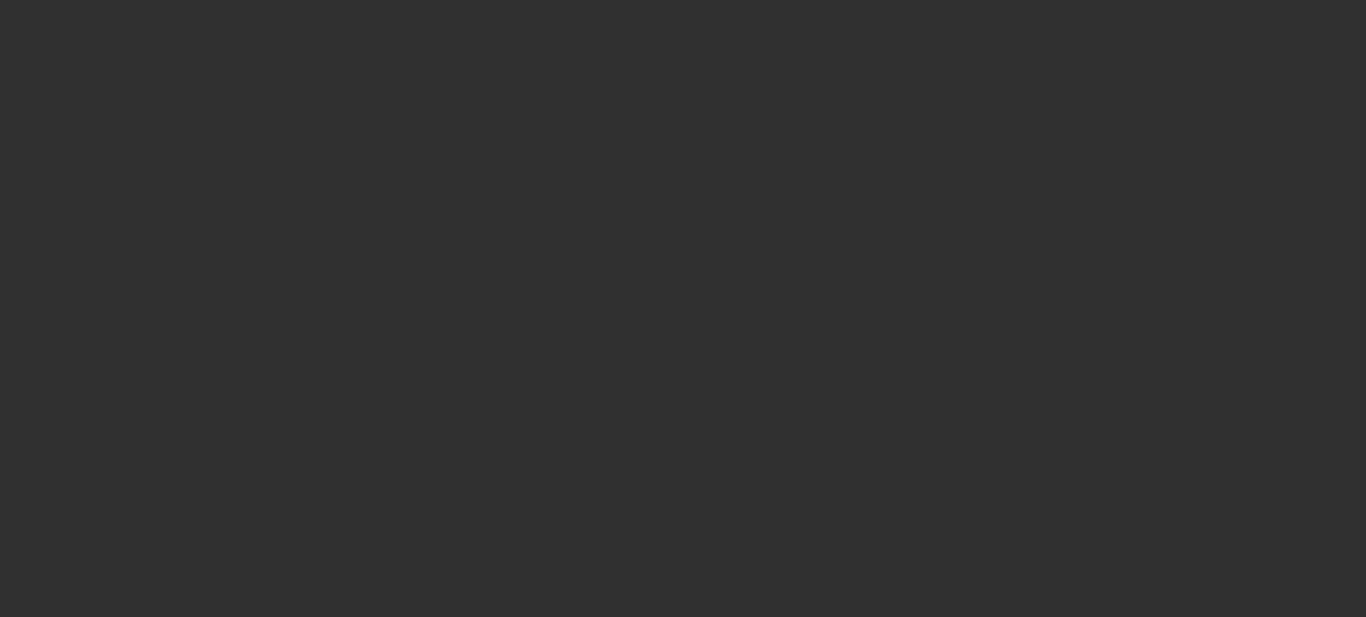 scroll, scrollTop: 0, scrollLeft: 0, axis: both 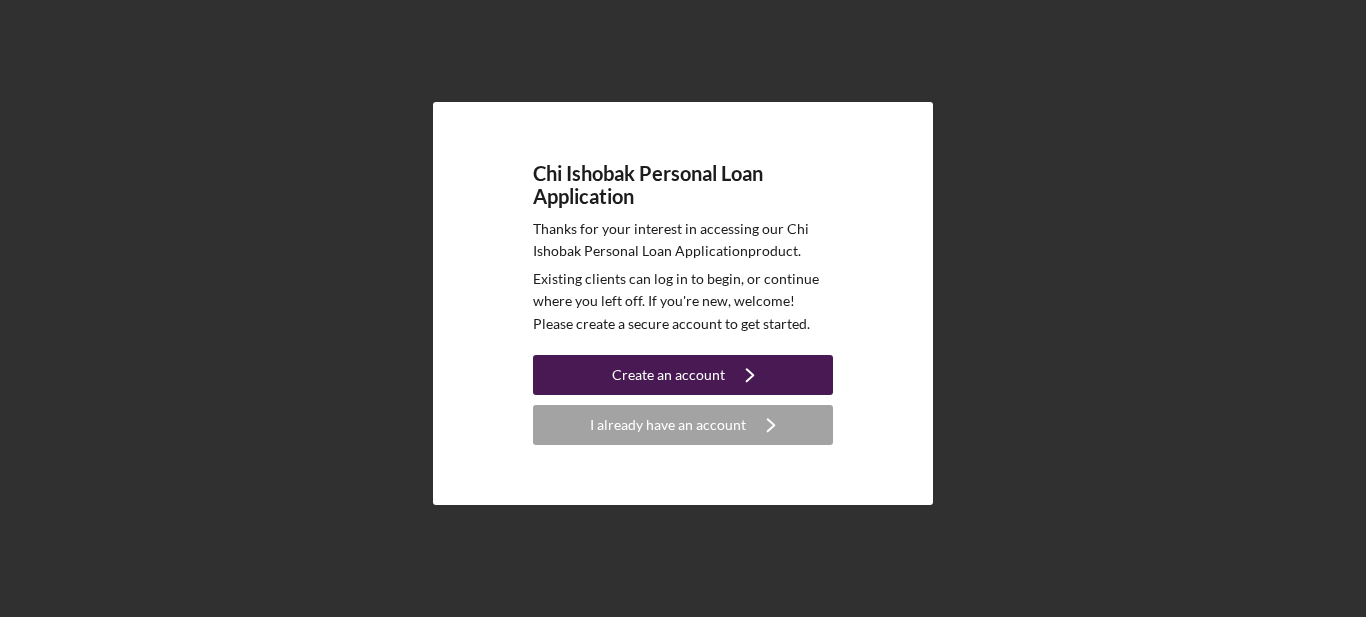 click on "Create an account" at bounding box center [668, 375] 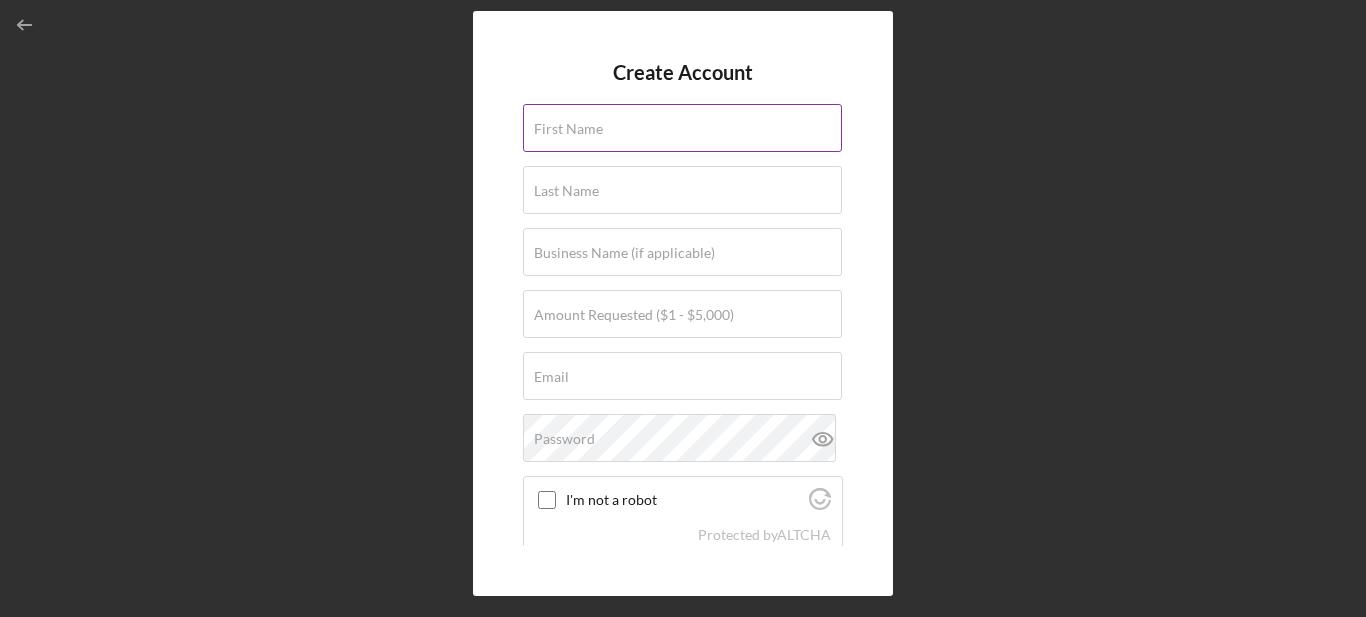click on "First Name" at bounding box center [568, 129] 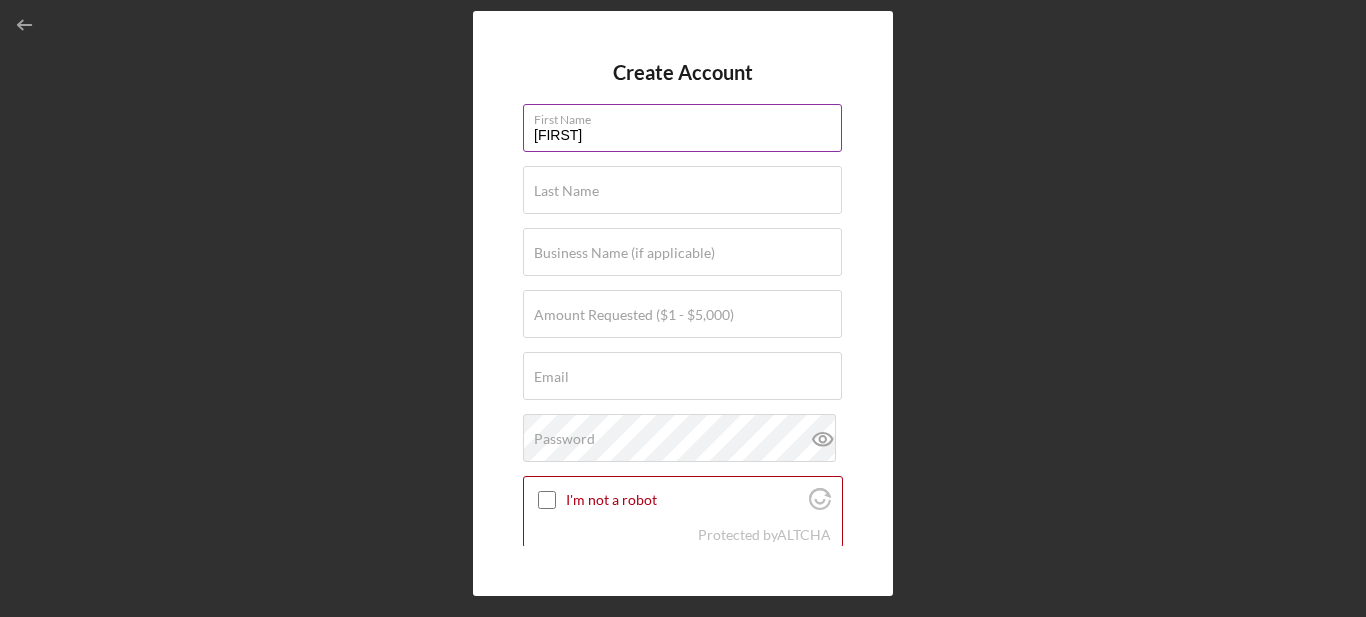 type on "[FIRST]" 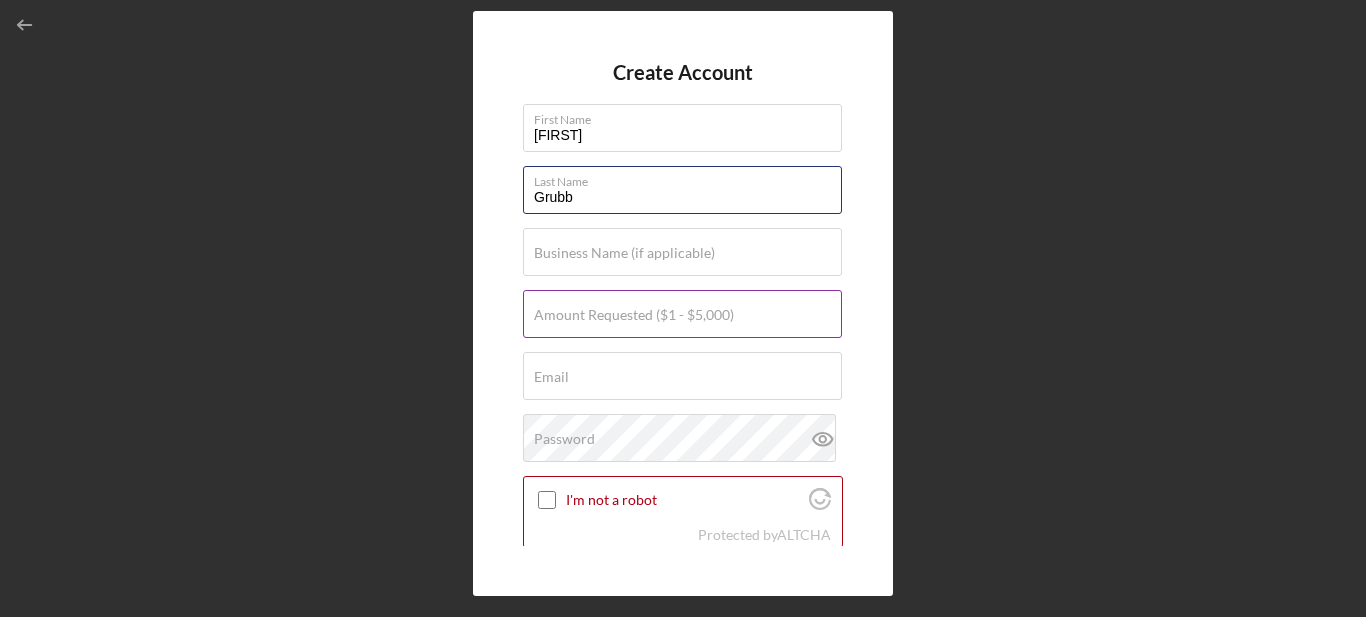 type on "Grubb" 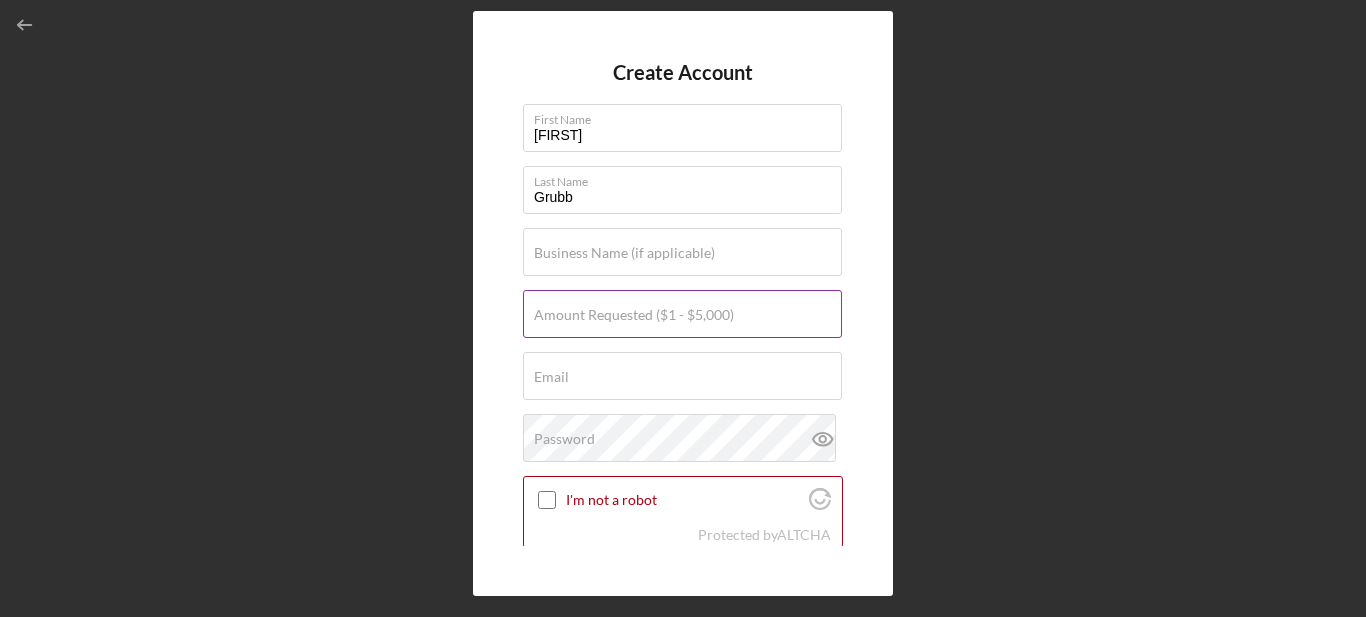 click on "Amount Requested ($1 - $5,000)" at bounding box center (634, 315) 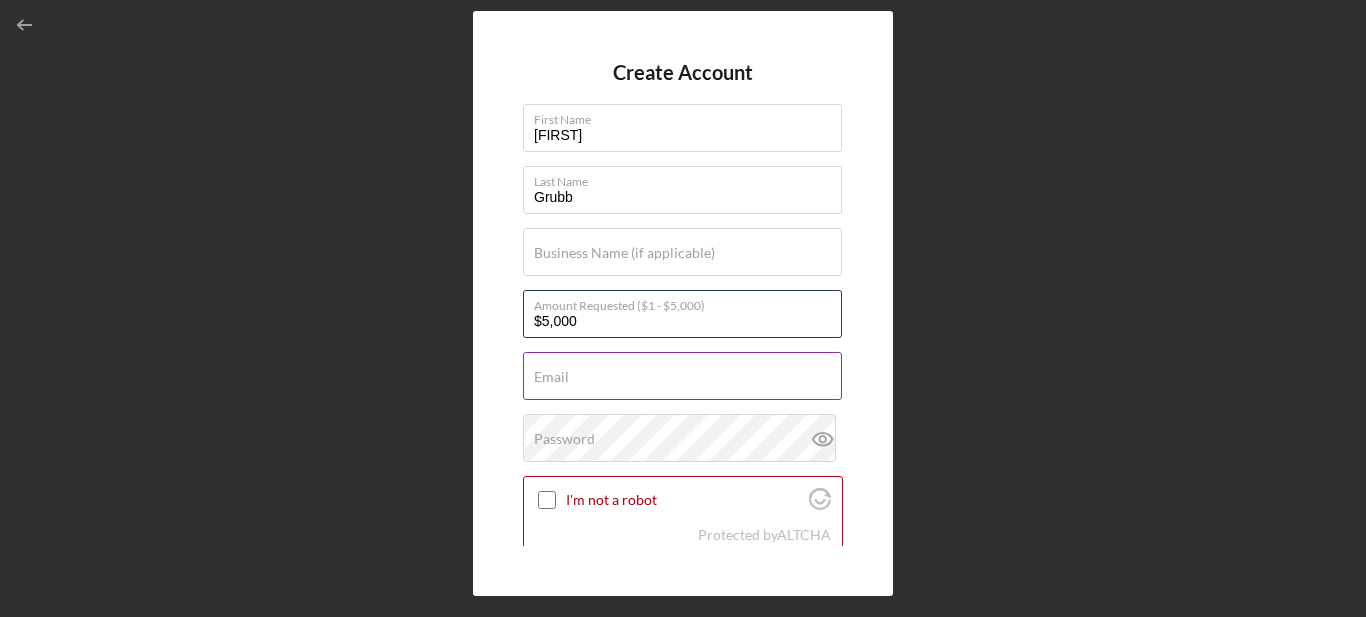 type on "$5,000" 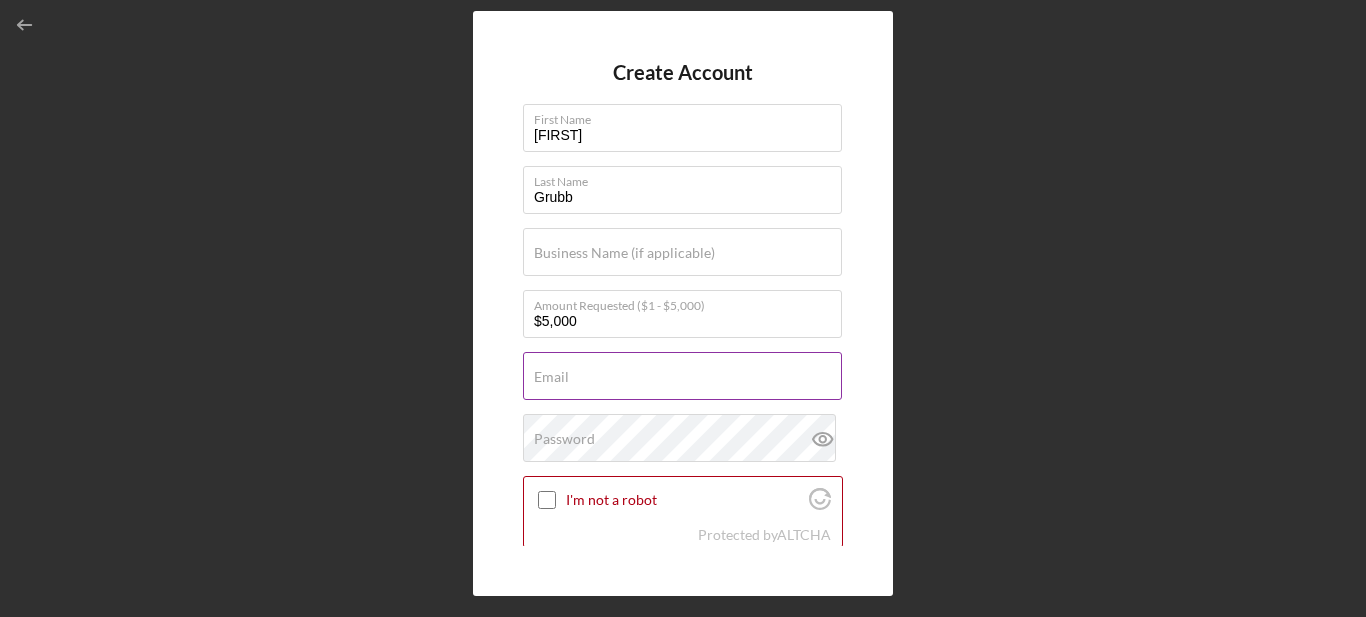 click on "Email" at bounding box center [551, 377] 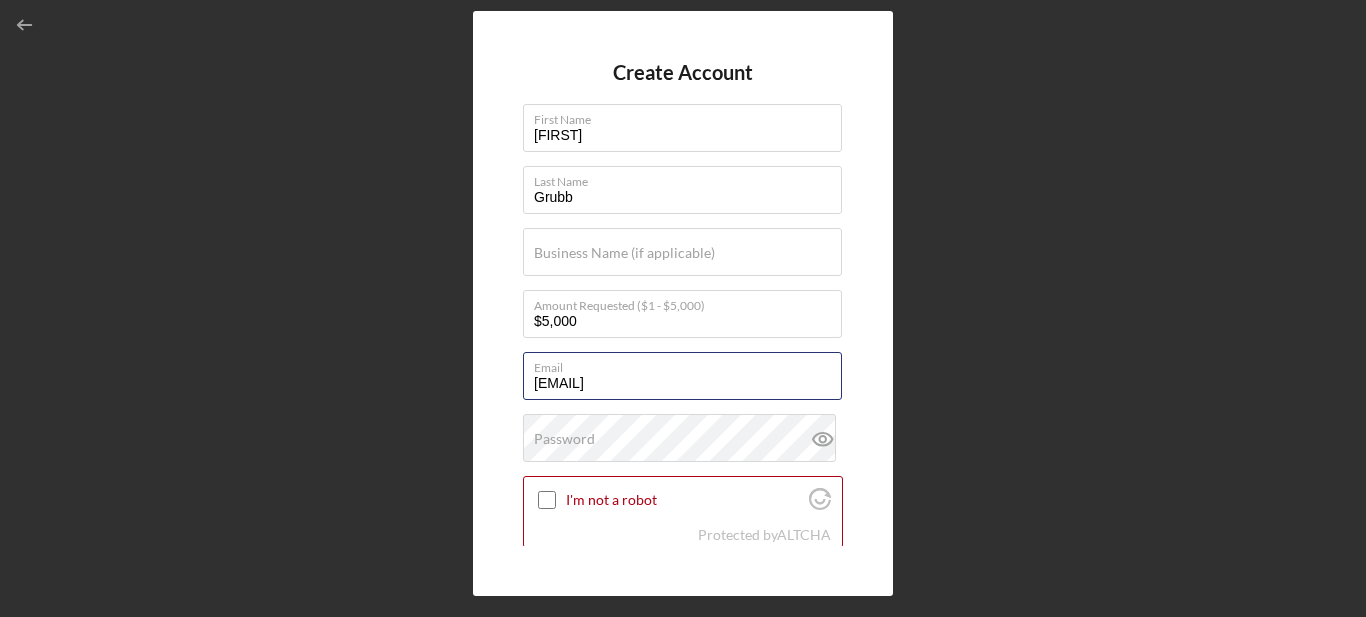 type on "[EMAIL]" 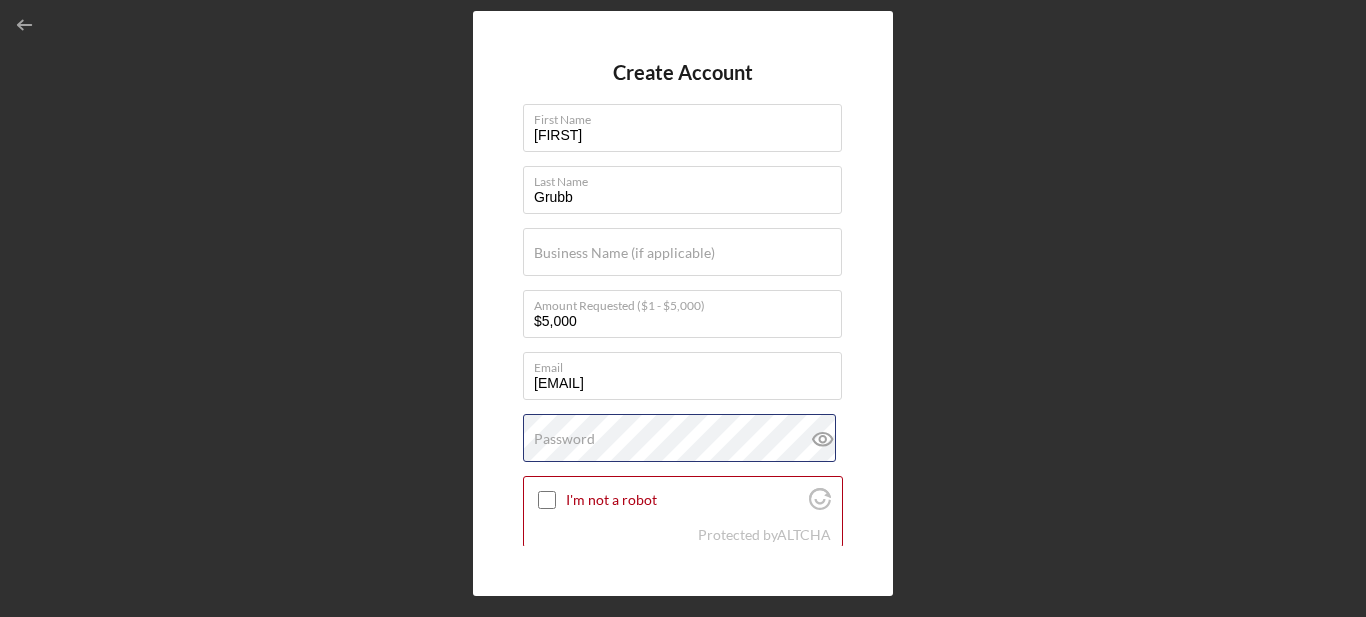 click on "Password" at bounding box center (683, 439) 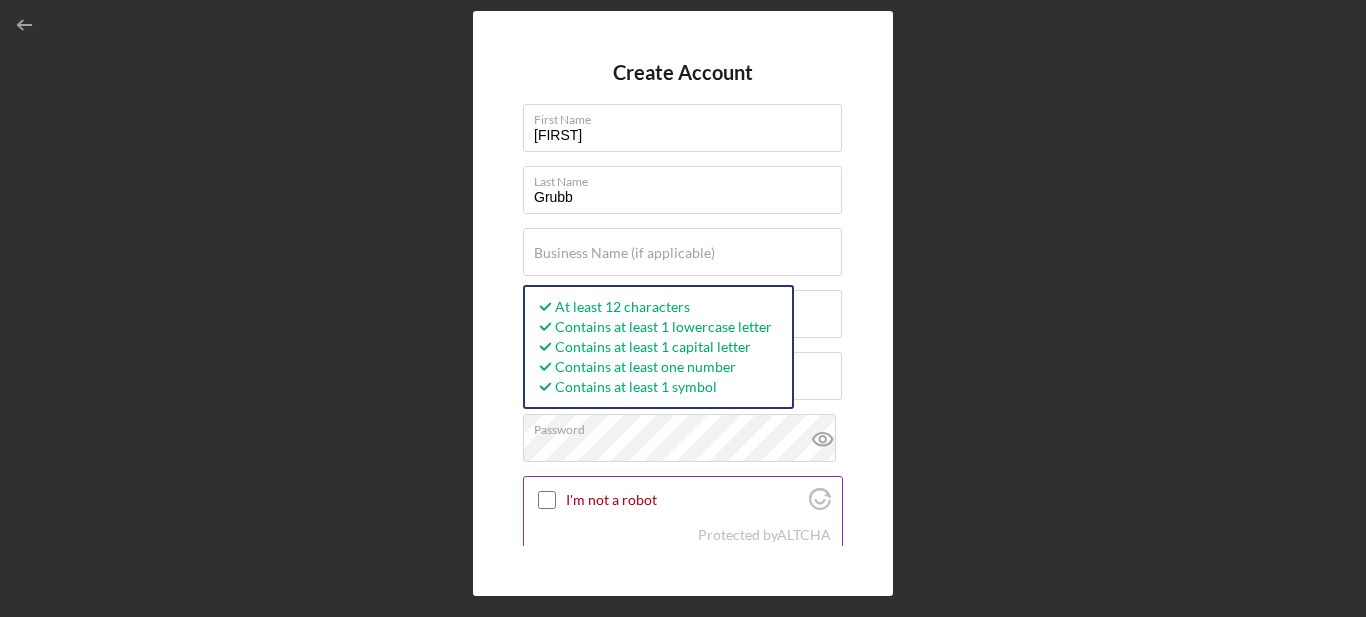 click on "I'm not a robot" at bounding box center [547, 500] 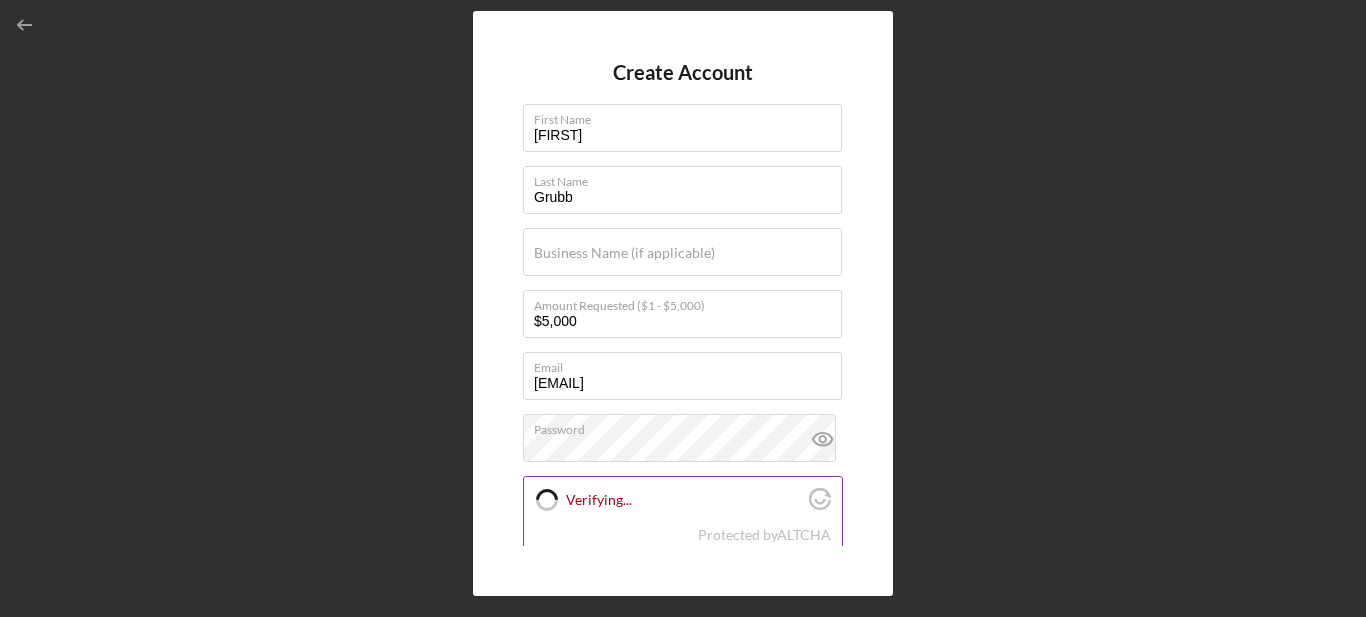 checkbox on "true" 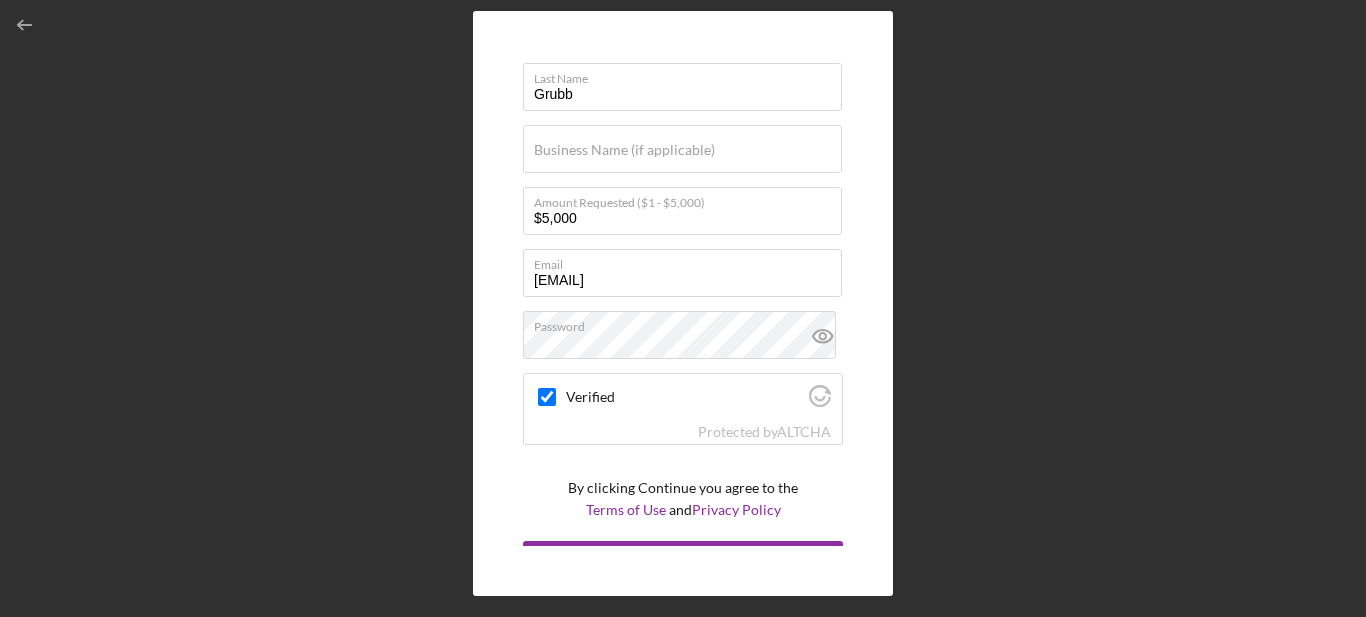 scroll, scrollTop: 138, scrollLeft: 0, axis: vertical 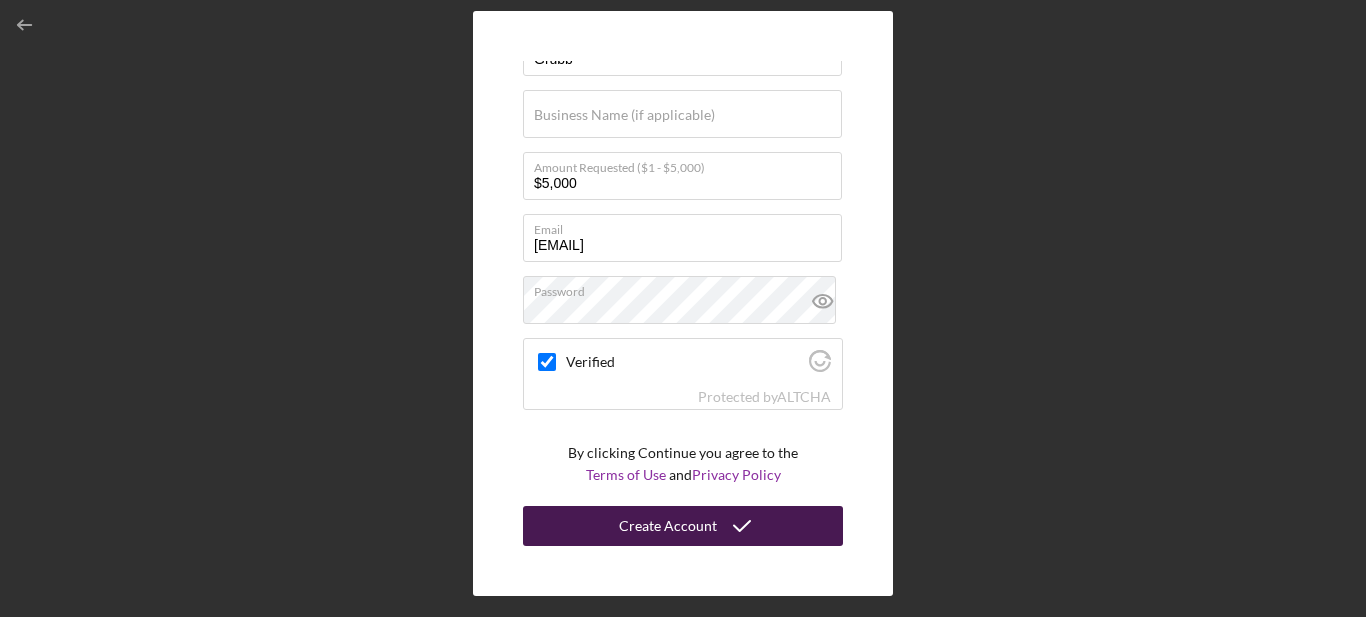 click on "Create Account" at bounding box center (668, 526) 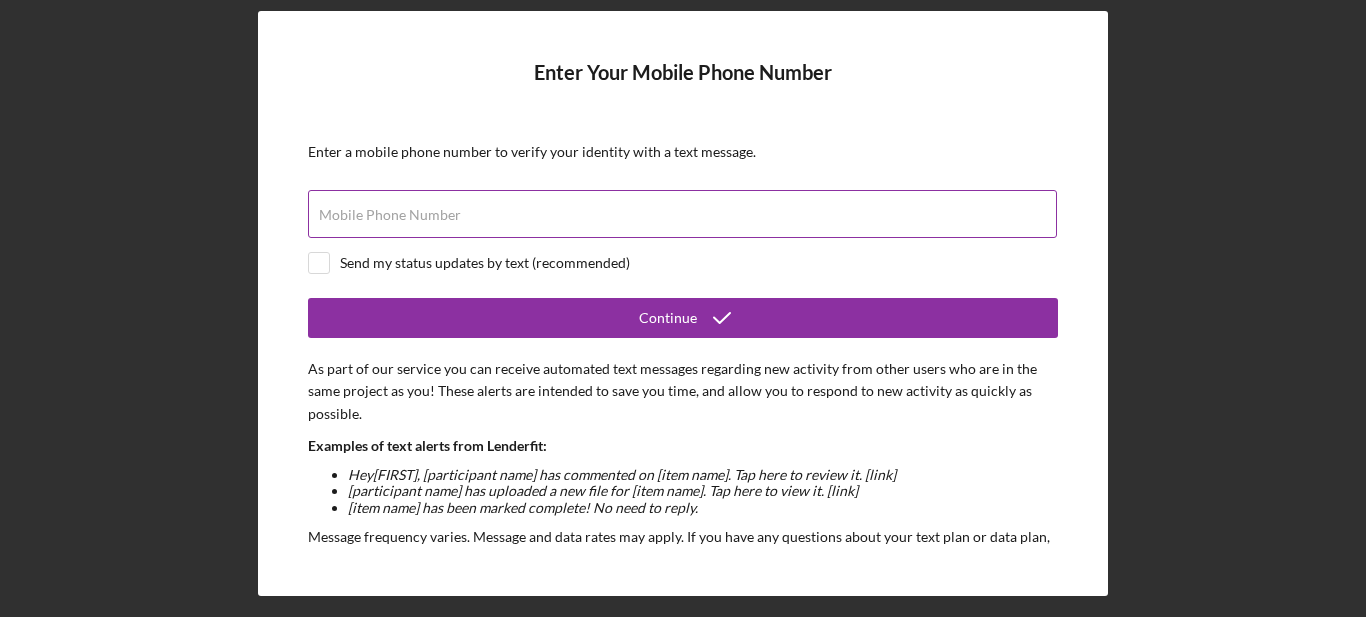 click on "Mobile Phone Number" at bounding box center [683, 215] 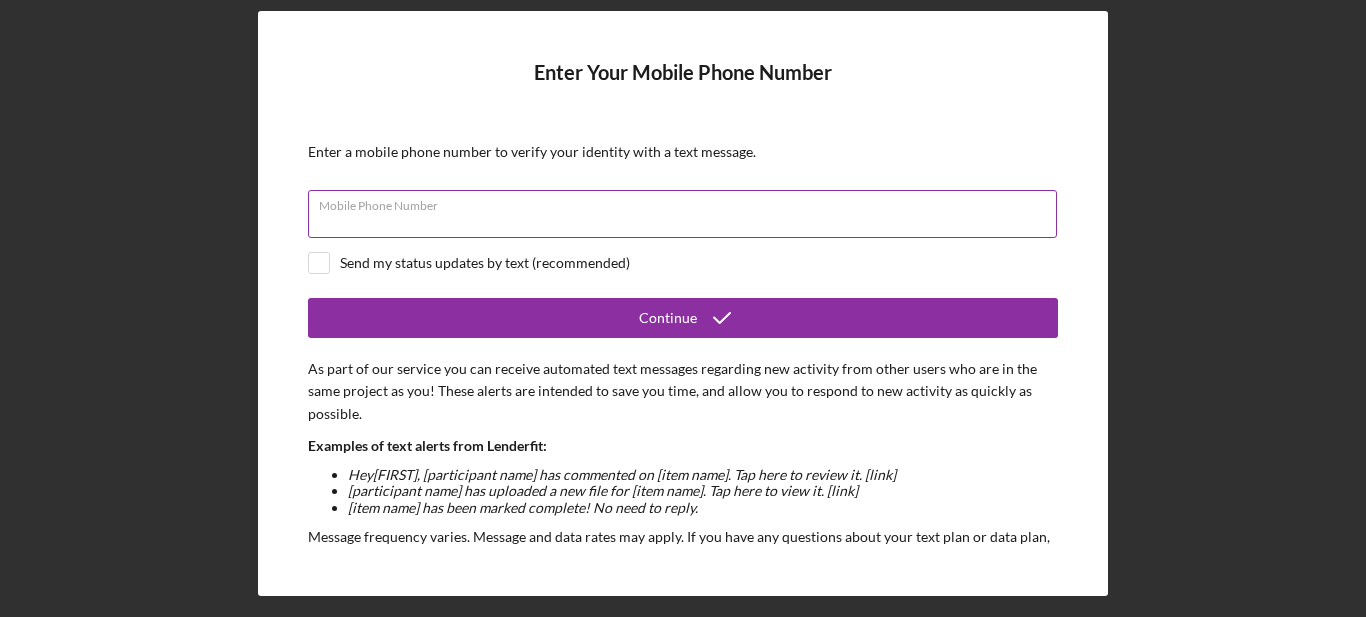 type on "[PHONE]" 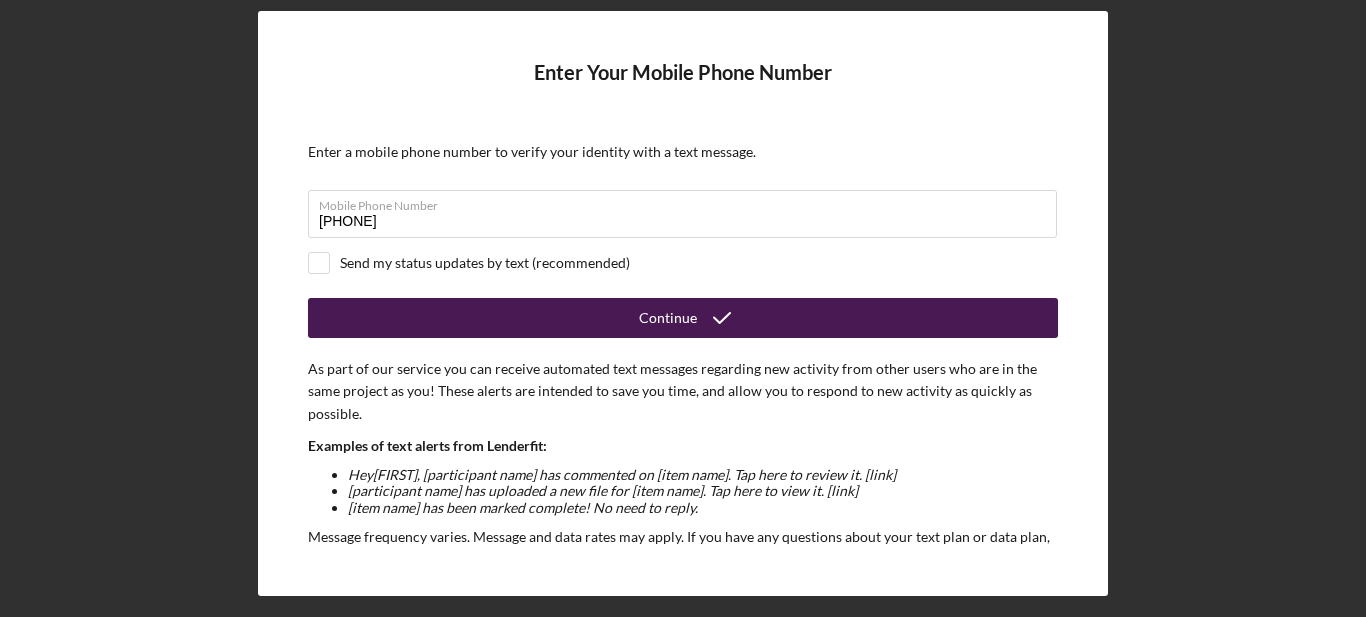click on "Continue" at bounding box center (683, 318) 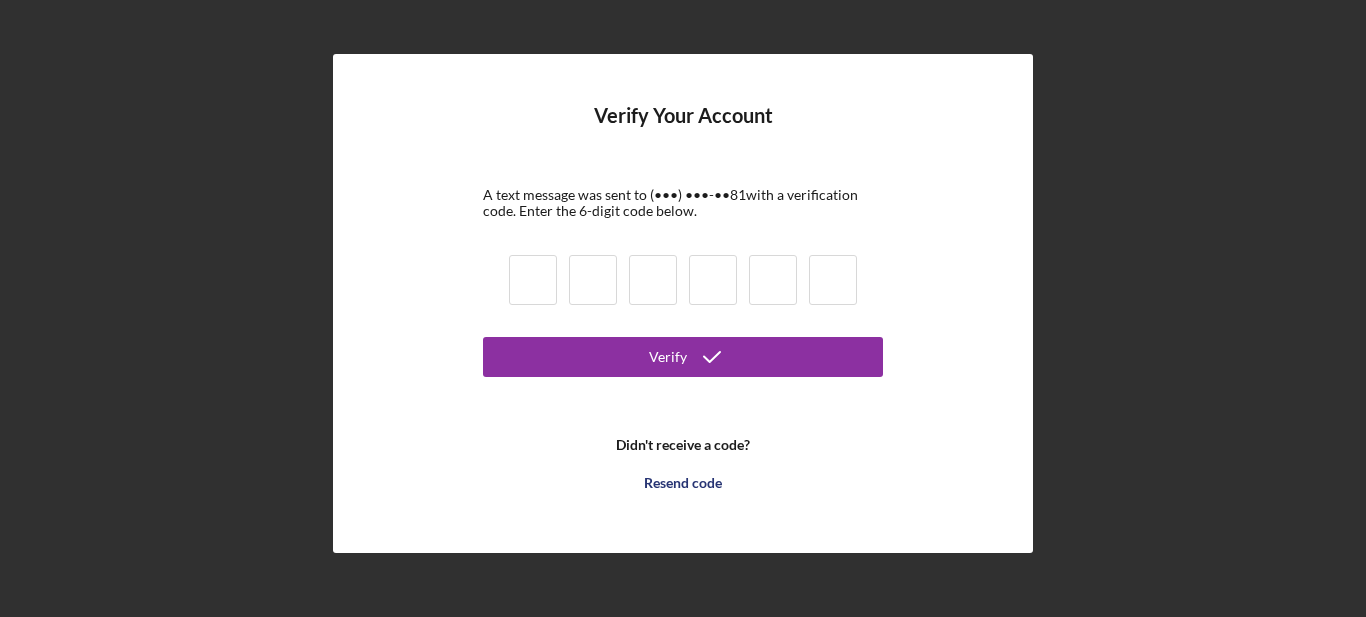 click at bounding box center (533, 280) 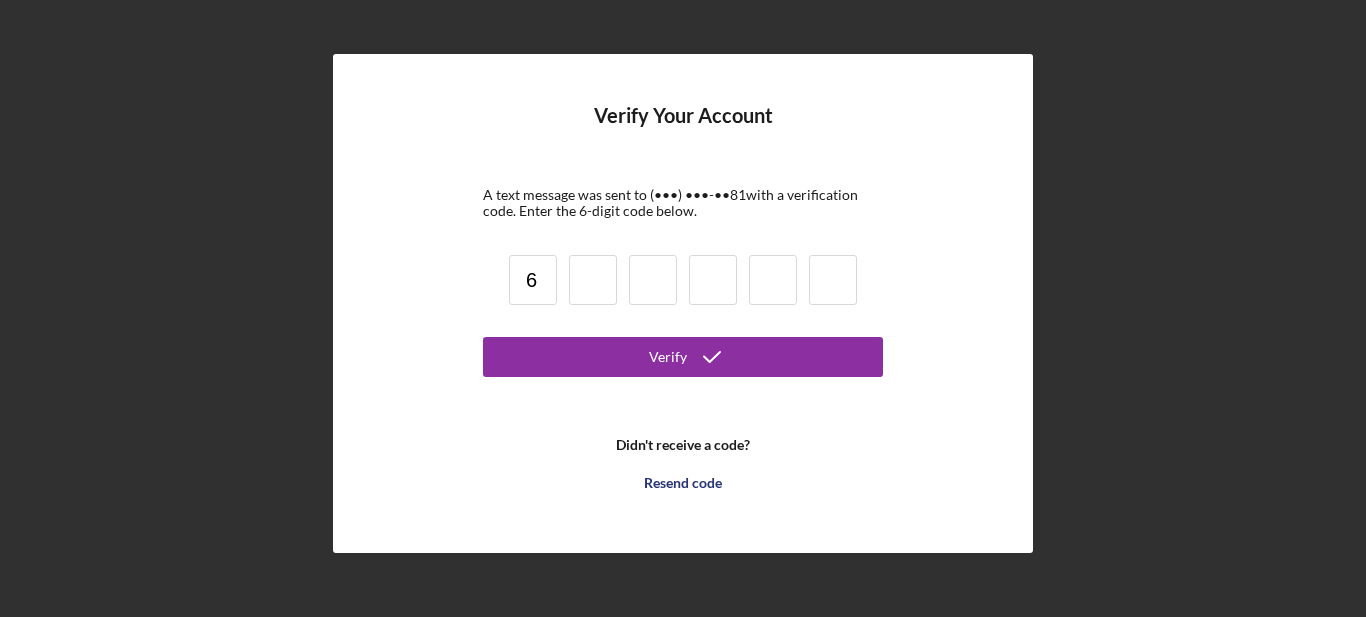 type on "6" 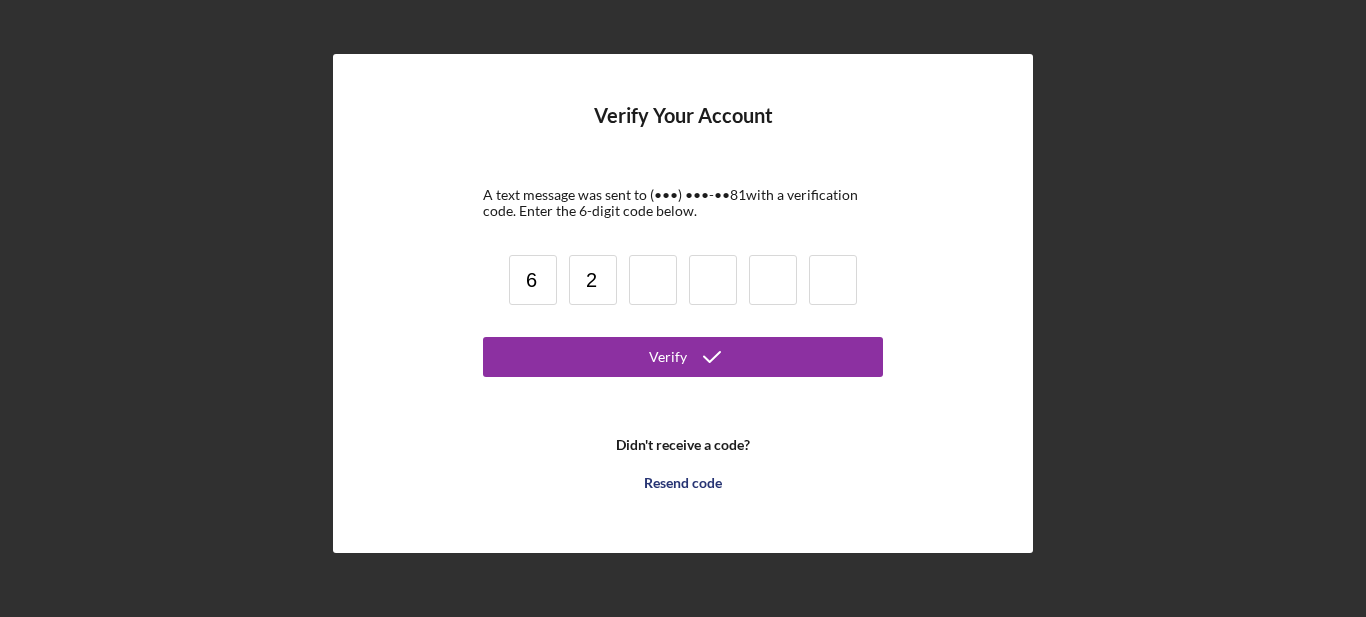 type on "2" 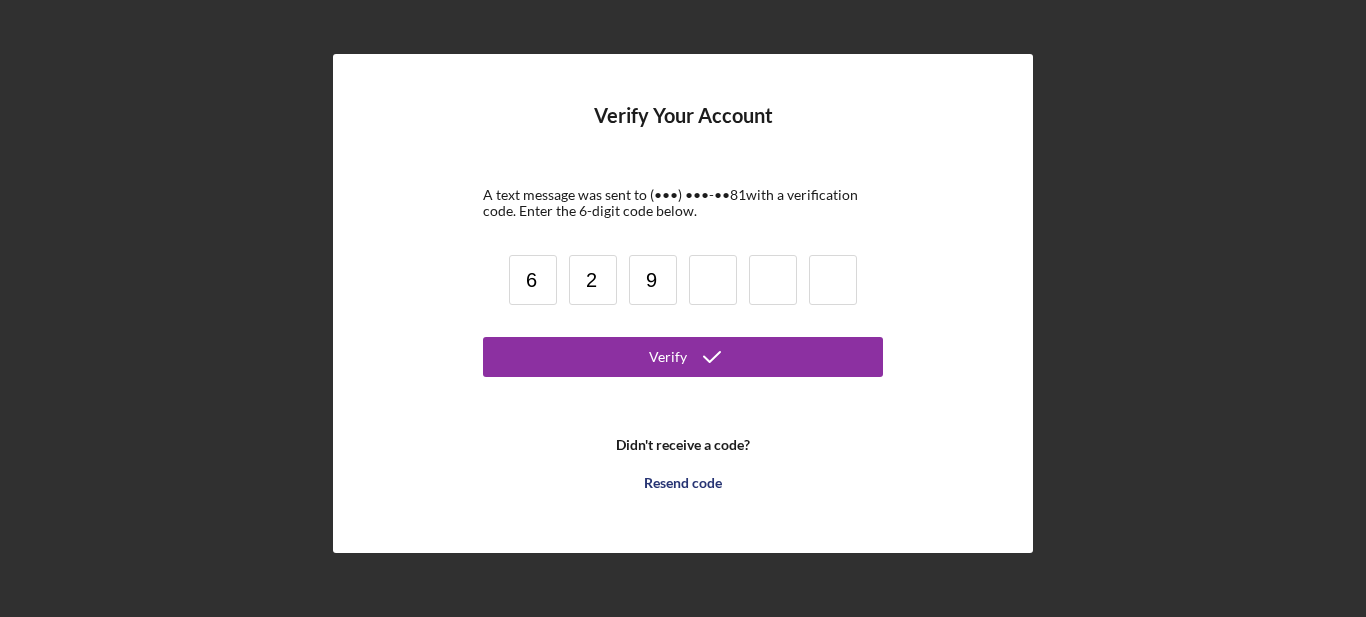 type on "9" 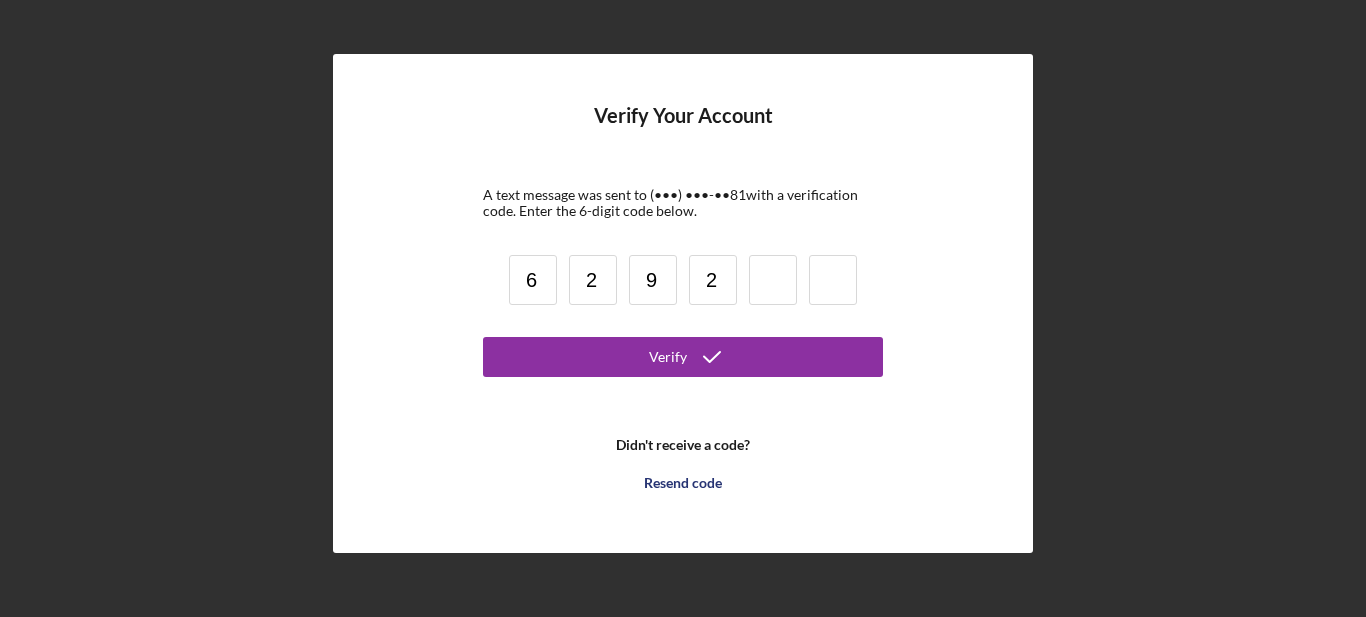 type on "2" 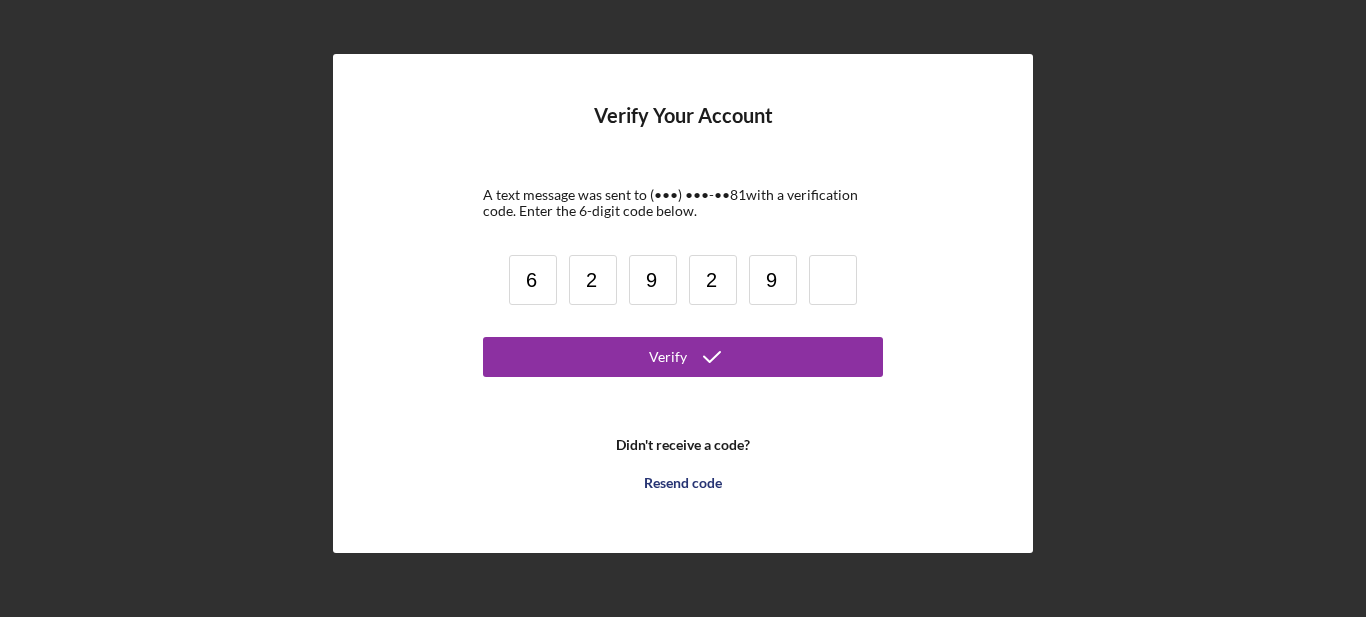 type on "9" 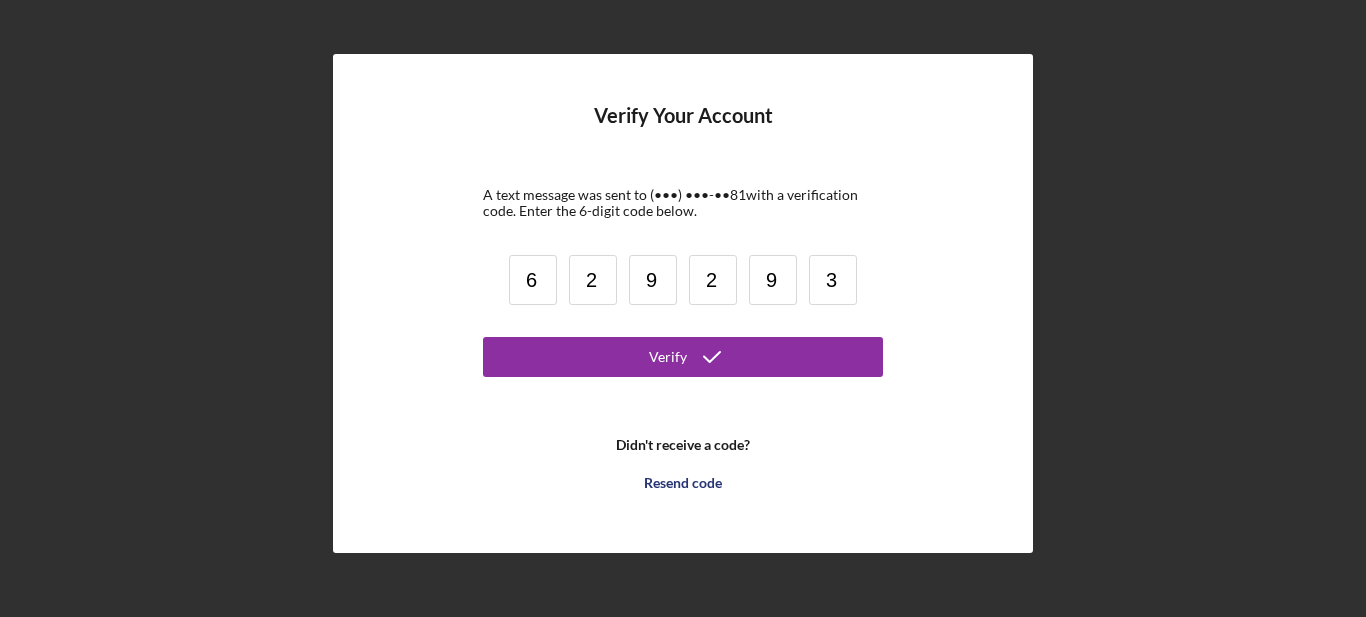 type on "3" 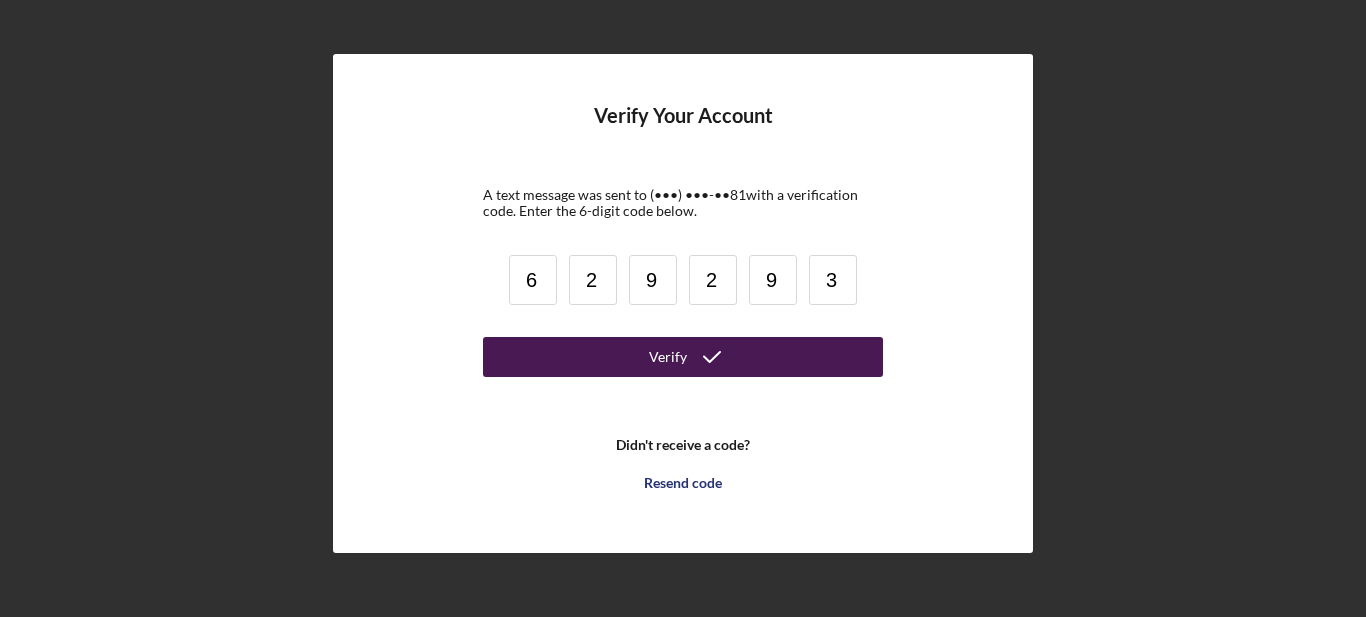 click on "Verify" at bounding box center (668, 357) 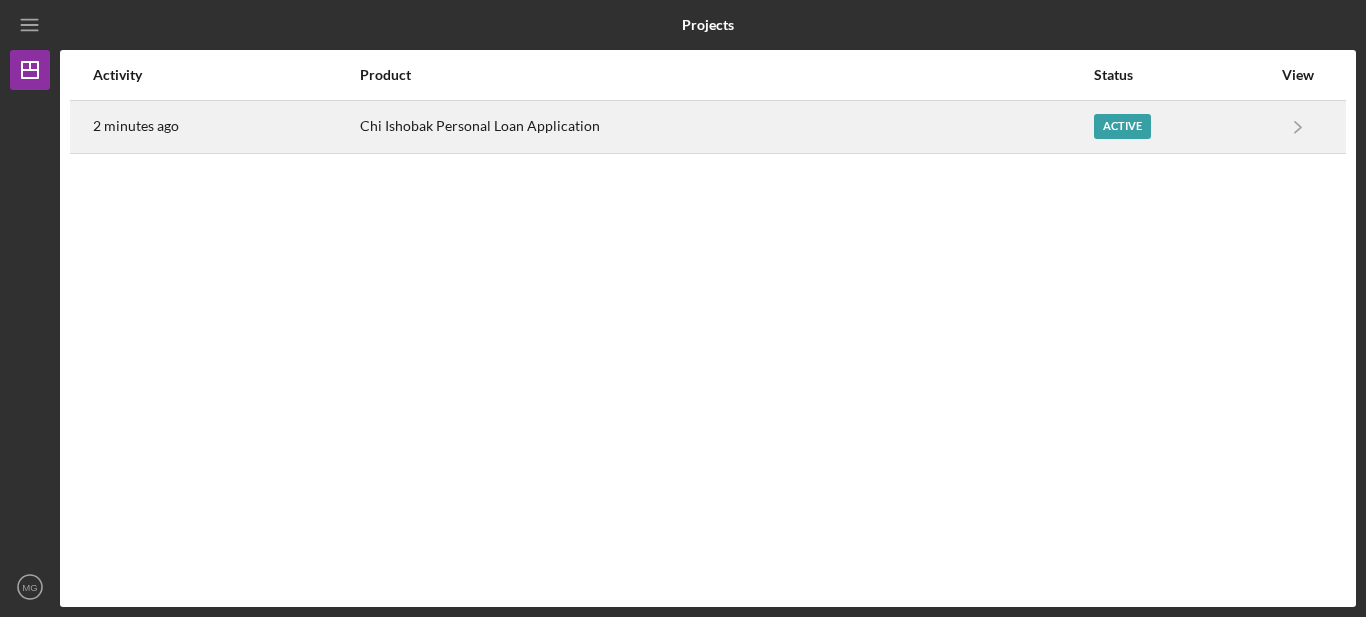 click on "Active" at bounding box center [1122, 126] 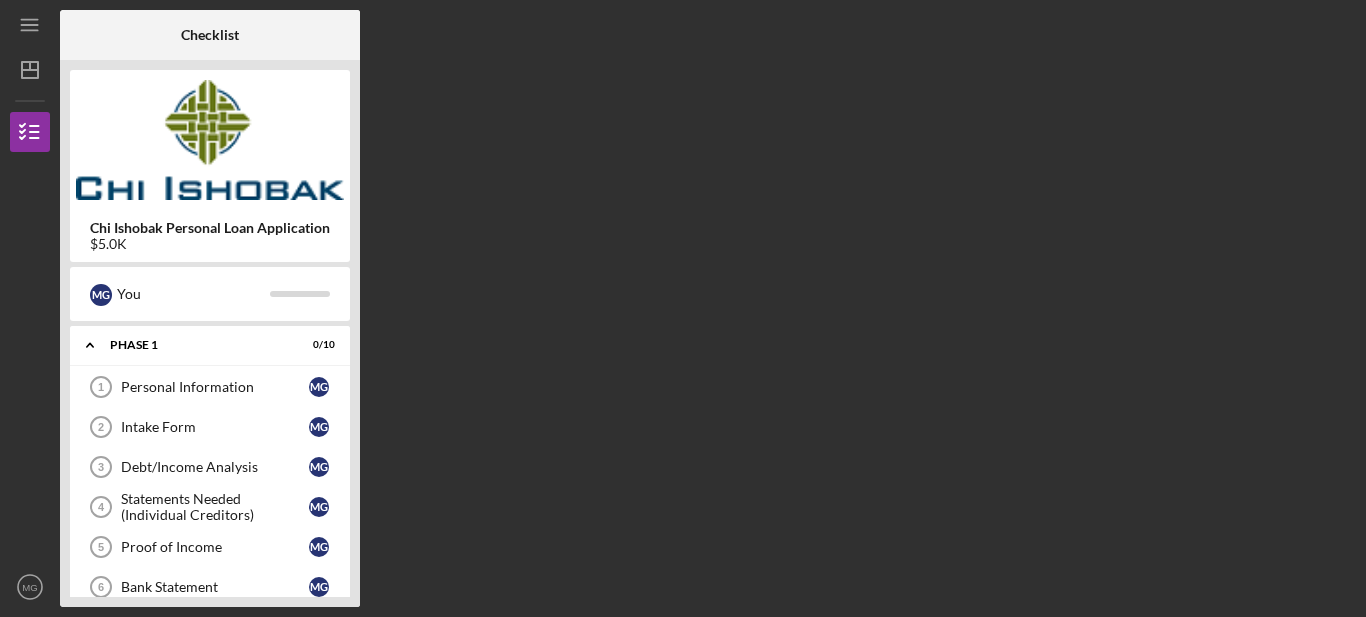 click on "Checklist Chi Ishobak Personal Loan Application $5.0K M G You Icon/Expander Phase 1 0 / 10 Personal Information 1 Personal Information M G Intake Form 2 Intake Form M G Debt/Income Analysis 3 Debt/Income Analysis M G Statements Needed (Individual Creditors) 4 Statements Needed (Individual Creditors) M G Proof of Income 5 Proof of Income M G Bank Statement 6 Bank Statement M G Tribal ID or Employee ID 7 Tribal ID or Employee ID M G State Identification or Driver's License 8 State Identification or Driver's License M G Financial Wellness Online Module 9 Financial Wellness Online Module M G Application Phase 1 Application Phase 1 M G Icon/Expander Phase 2 0 / 1 Icon/Expander Phase 3 0 / 1 Icon/Expander Phase 4 0 / 2" at bounding box center (708, 308) 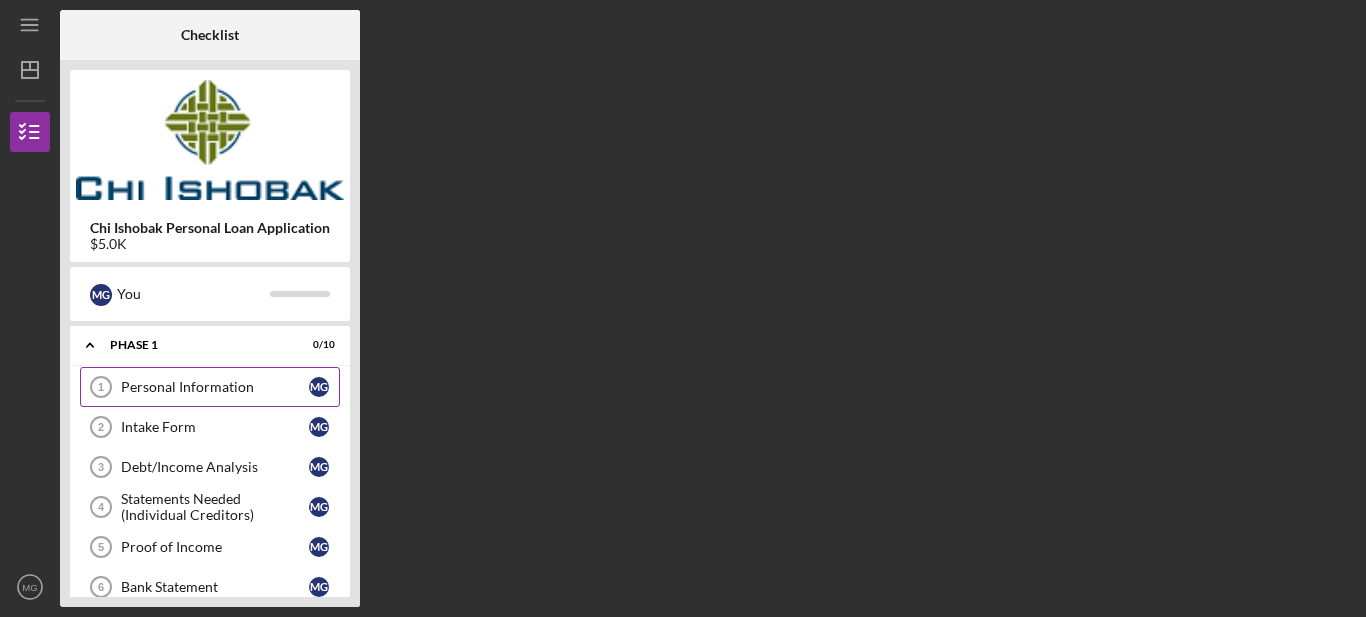 click on "Personal Information" at bounding box center (215, 387) 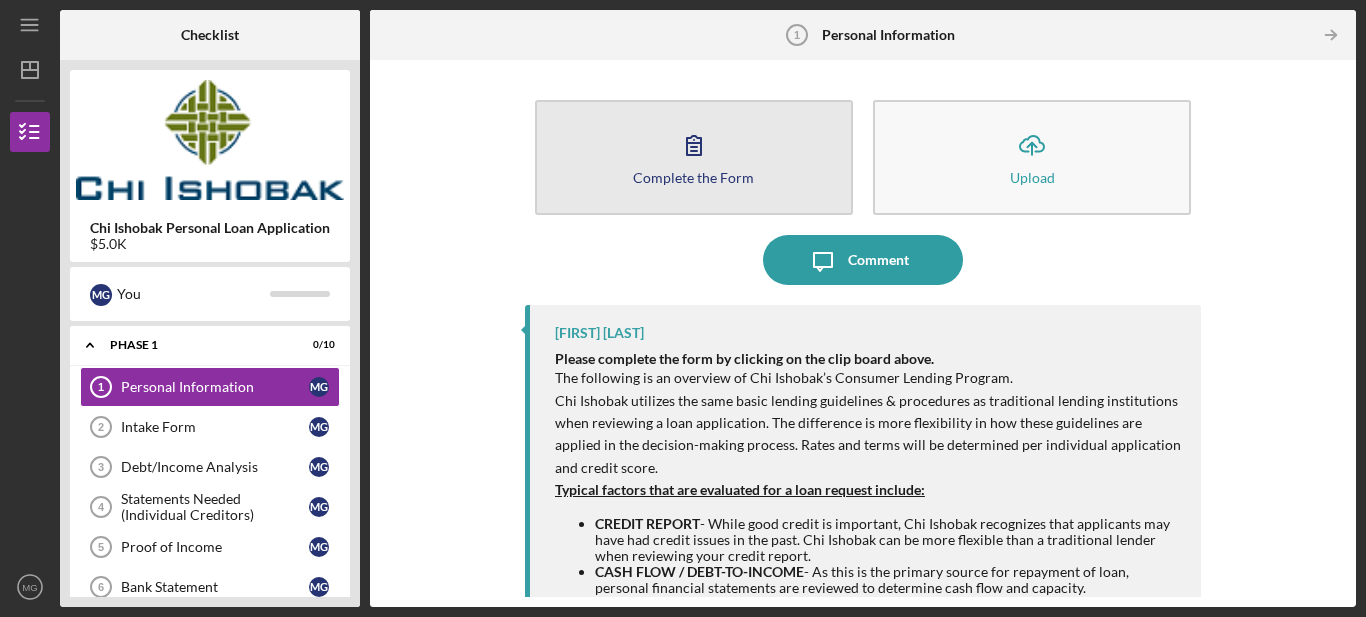 click on "Complete the Form Form" at bounding box center (694, 157) 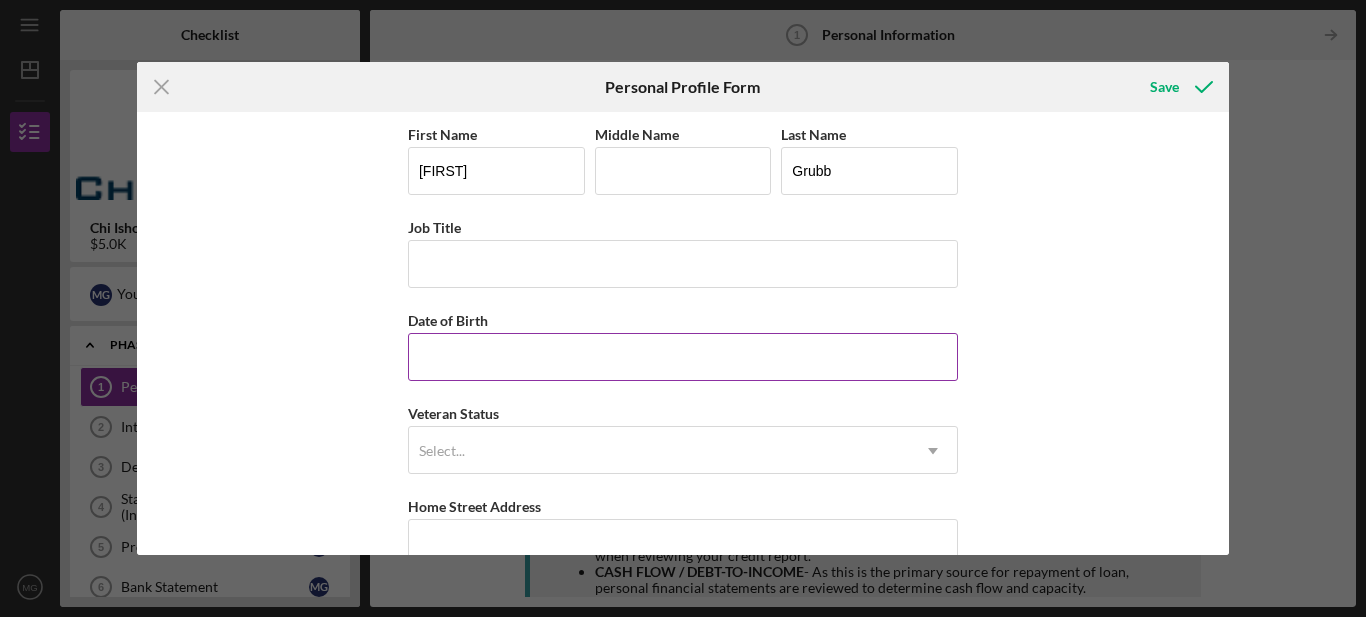 click on "Date of Birth" at bounding box center [683, 357] 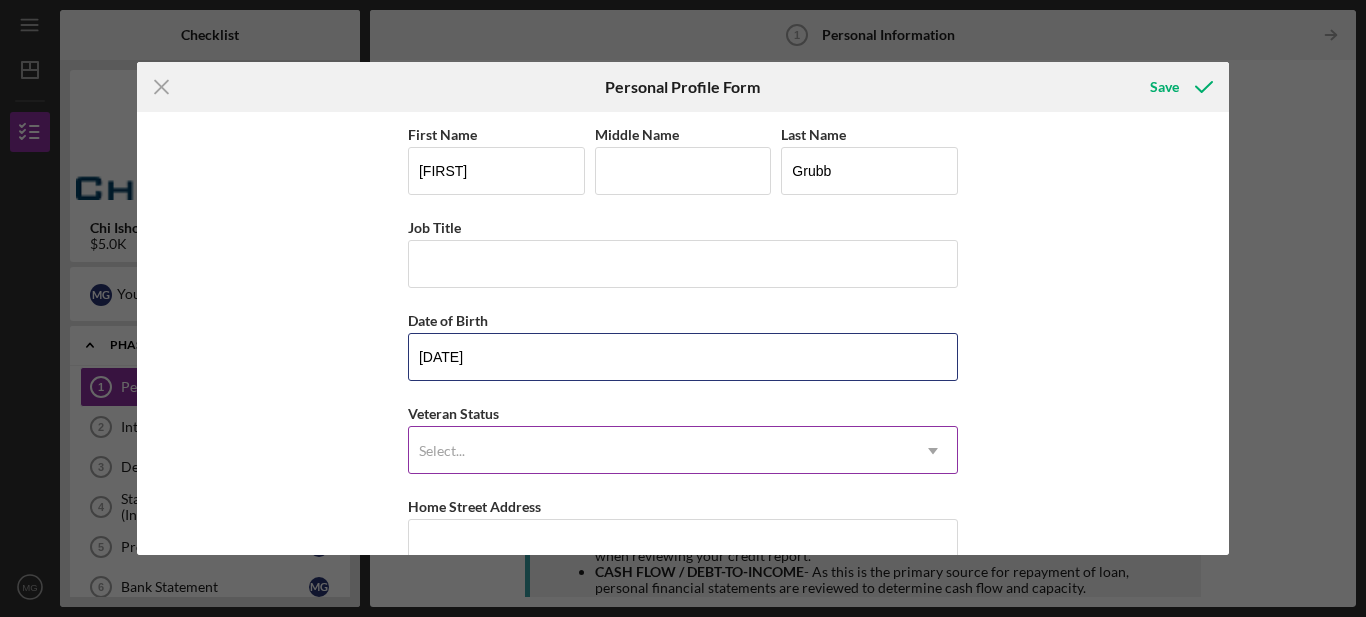 type on "[DATE]" 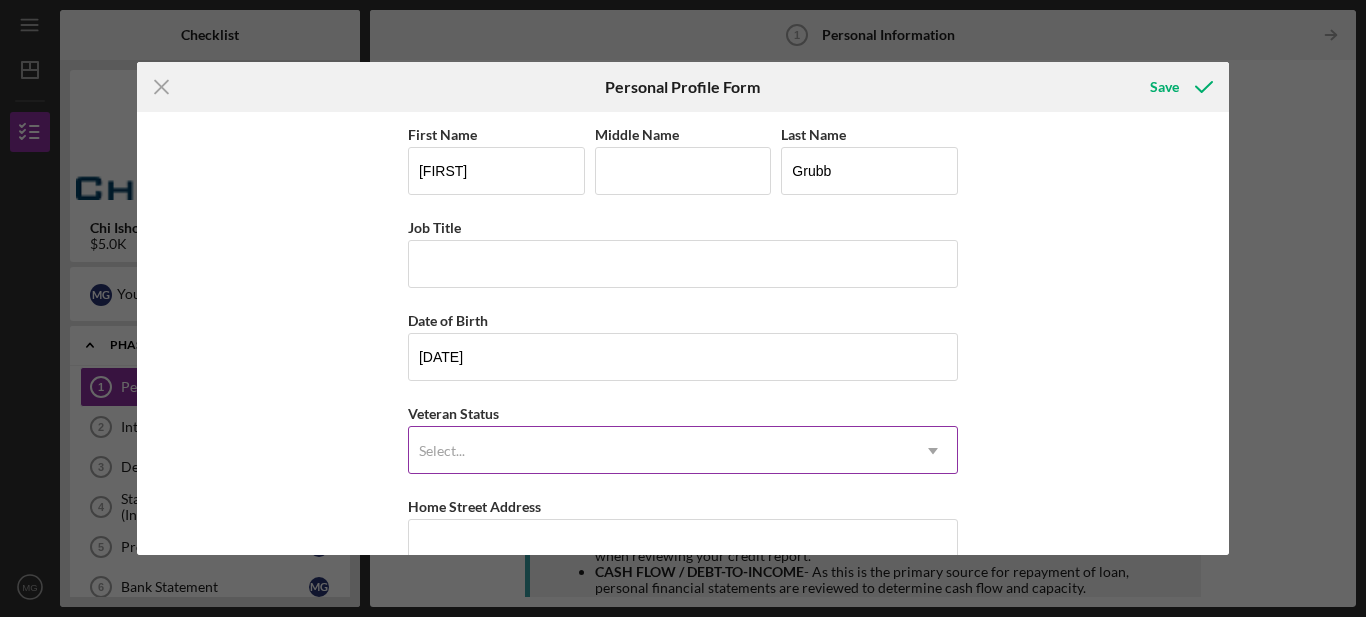 click on "Icon/Dropdown Arrow" 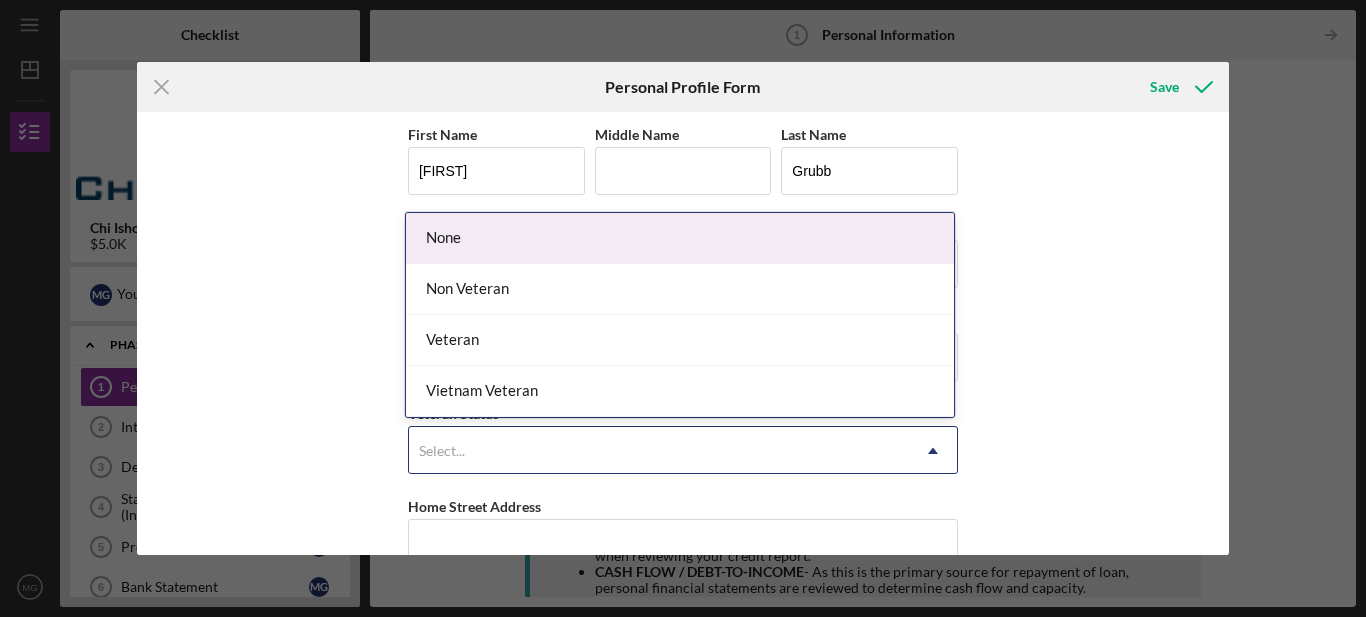 click on "None" at bounding box center (680, 238) 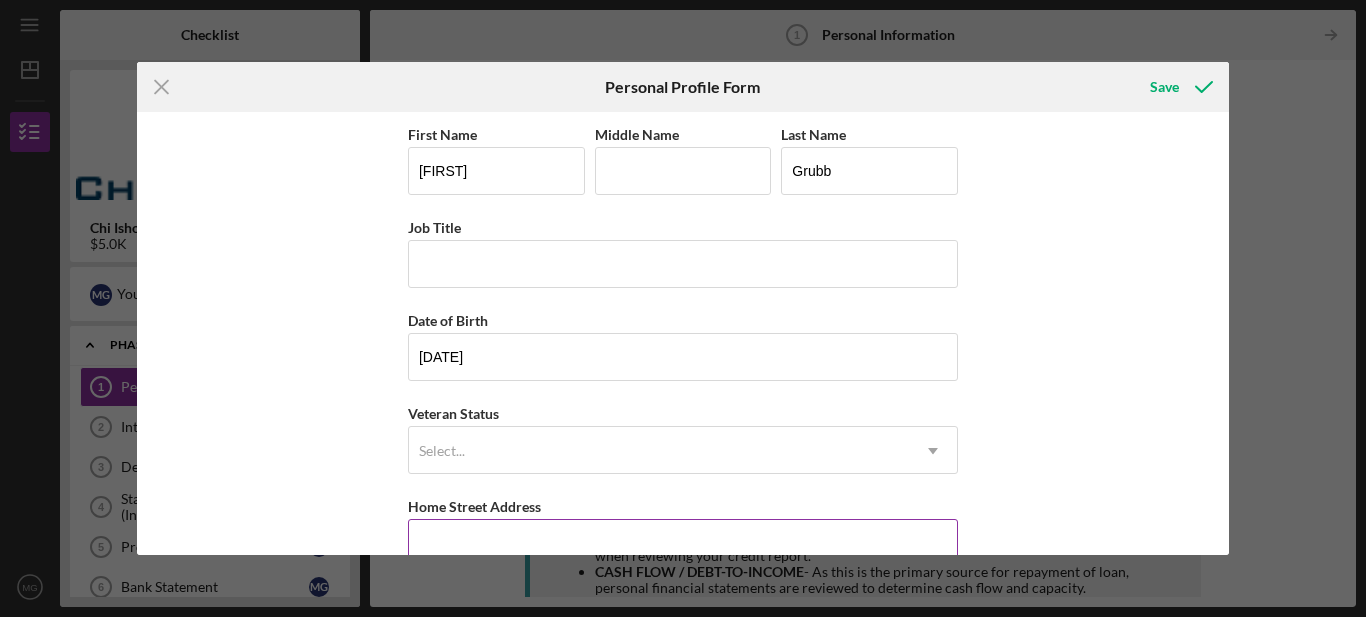 click on "Home Street Address" at bounding box center [683, 543] 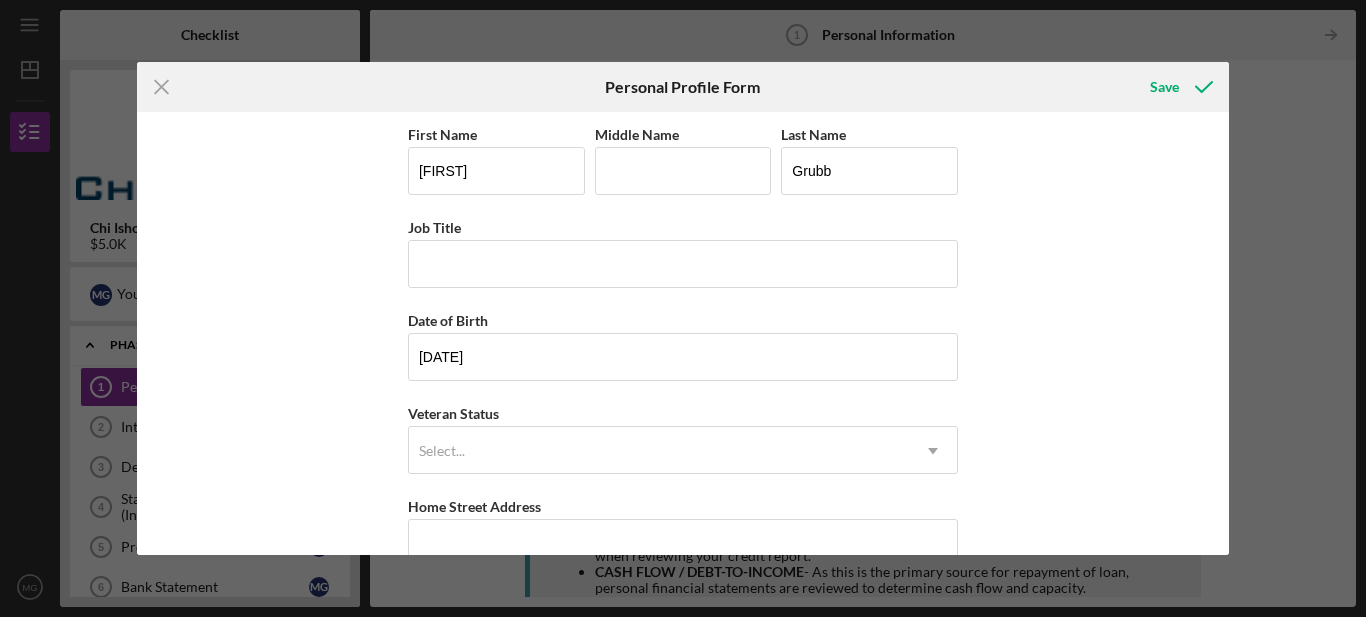click on "First Name [FIRST] Middle Name Last Name [LAST] Job Title Date of Birth [DATE] Veteran Status Select... Icon/Dropdown Arrow Home Street Address City State Select... Icon/Dropdown Arrow Zip County" at bounding box center (683, 334) 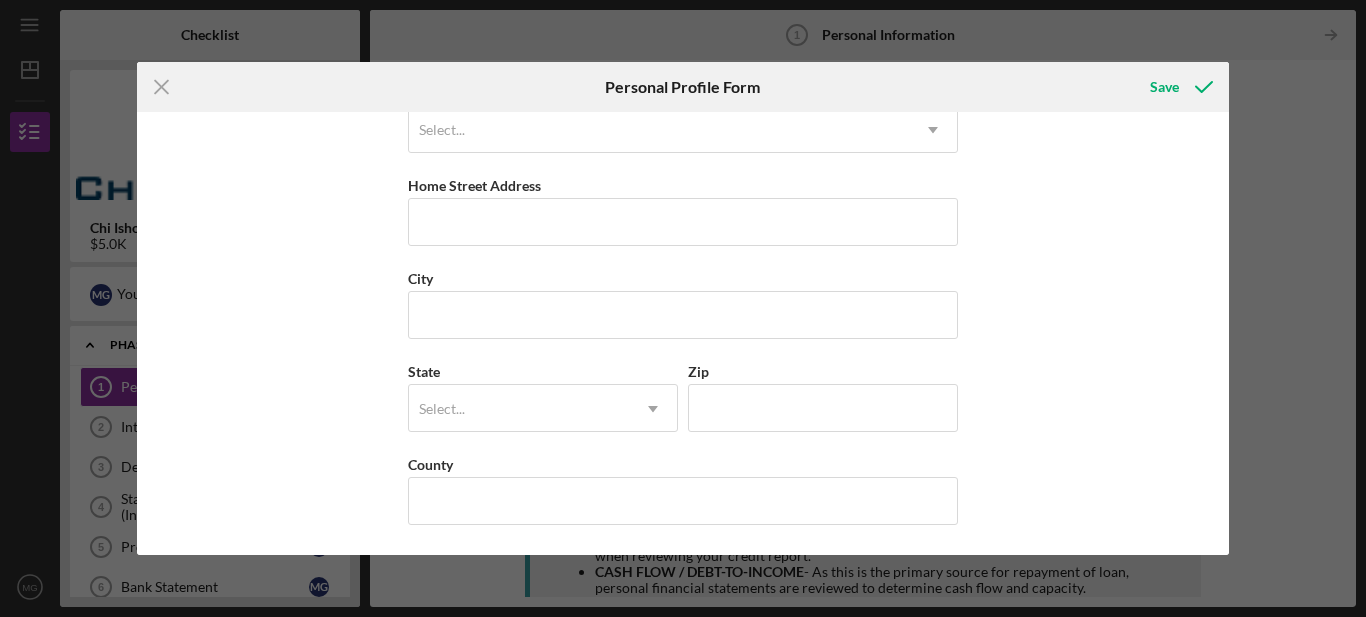 click on "First Name [FIRST] Middle Name Last Name [LAST] Job Title Date of Birth [DATE] Veteran Status Select... Icon/Dropdown Arrow Home Street Address City State Select... Icon/Dropdown Arrow Zip County" at bounding box center (683, 334) 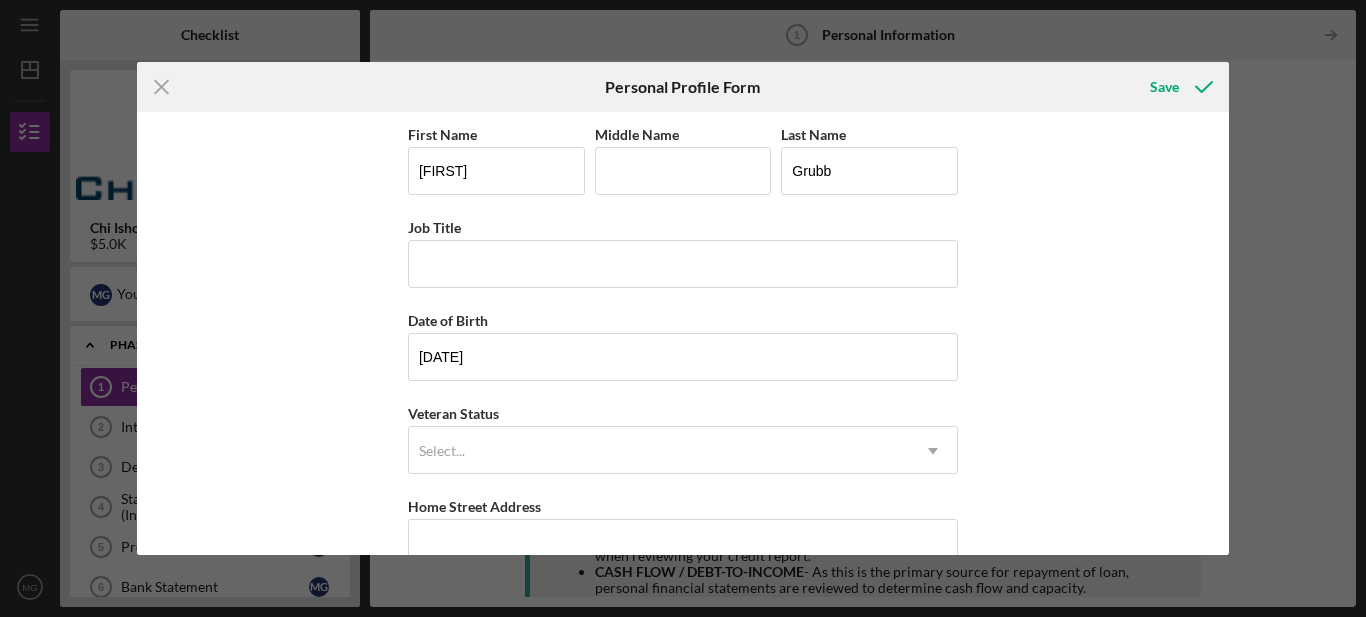 scroll, scrollTop: 321, scrollLeft: 0, axis: vertical 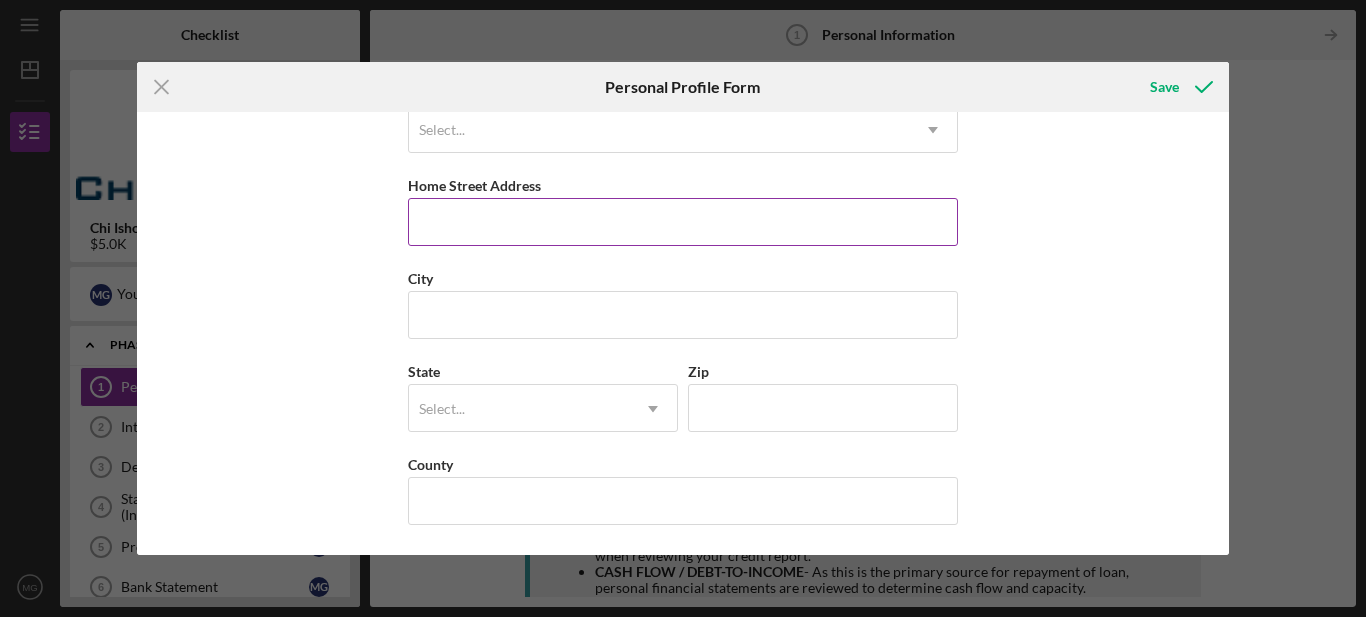 click on "Home Street Address" at bounding box center [683, 222] 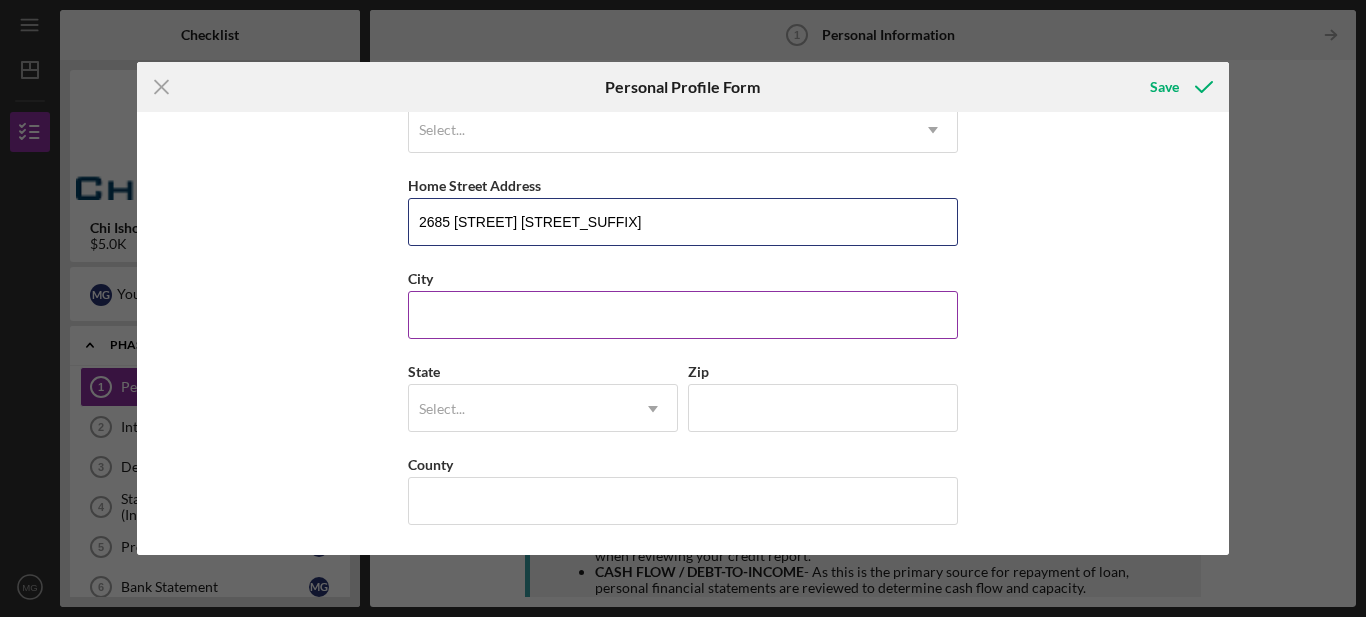 type on "2685 [STREET] [STREET_SUFFIX]" 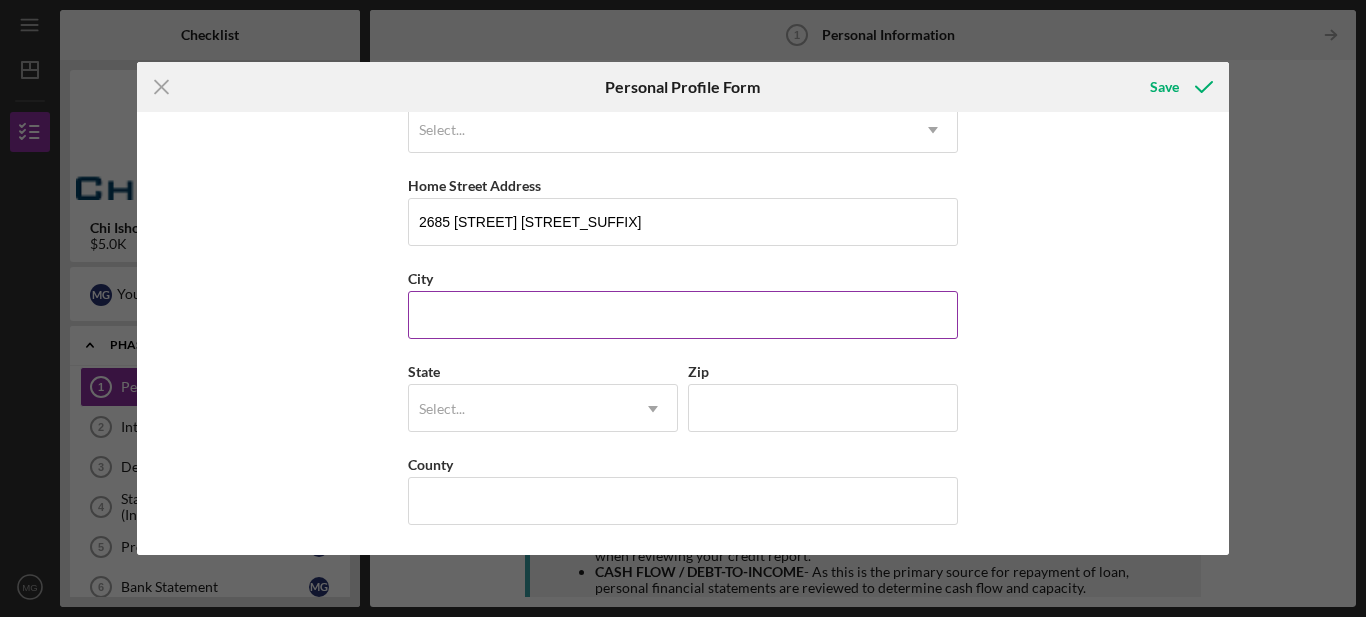 click on "City" at bounding box center [683, 315] 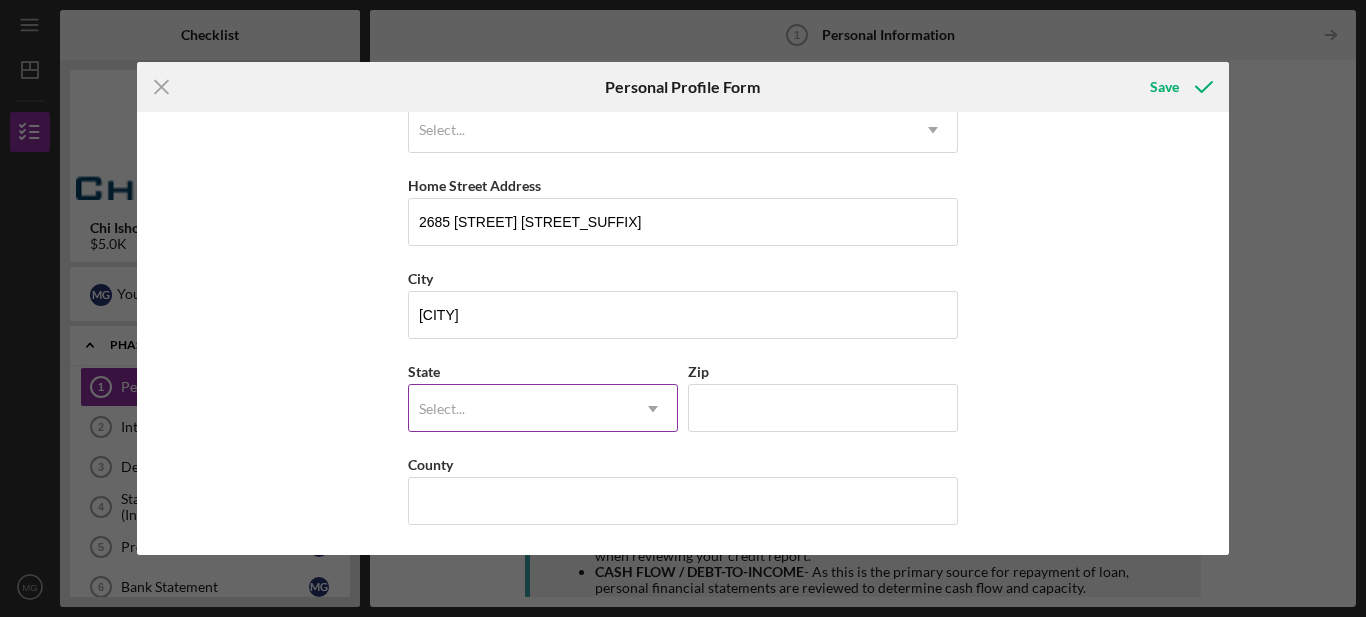 click on "Icon/Dropdown Arrow" 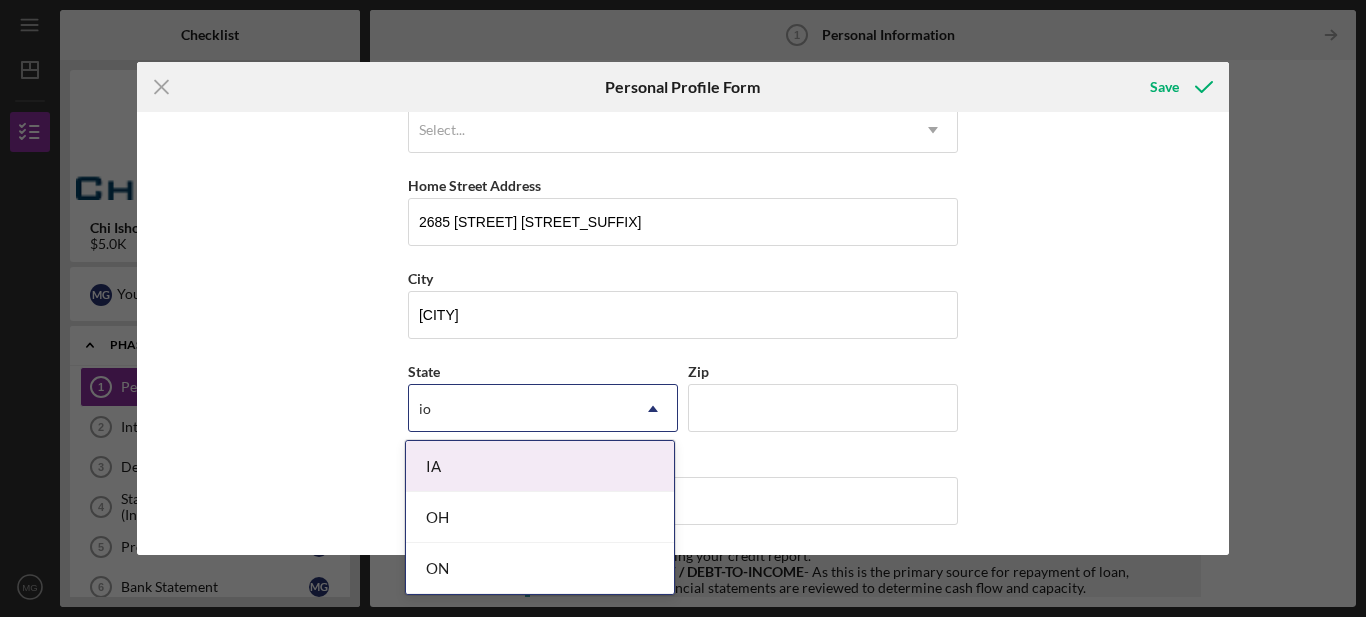 type on "[STATE]" 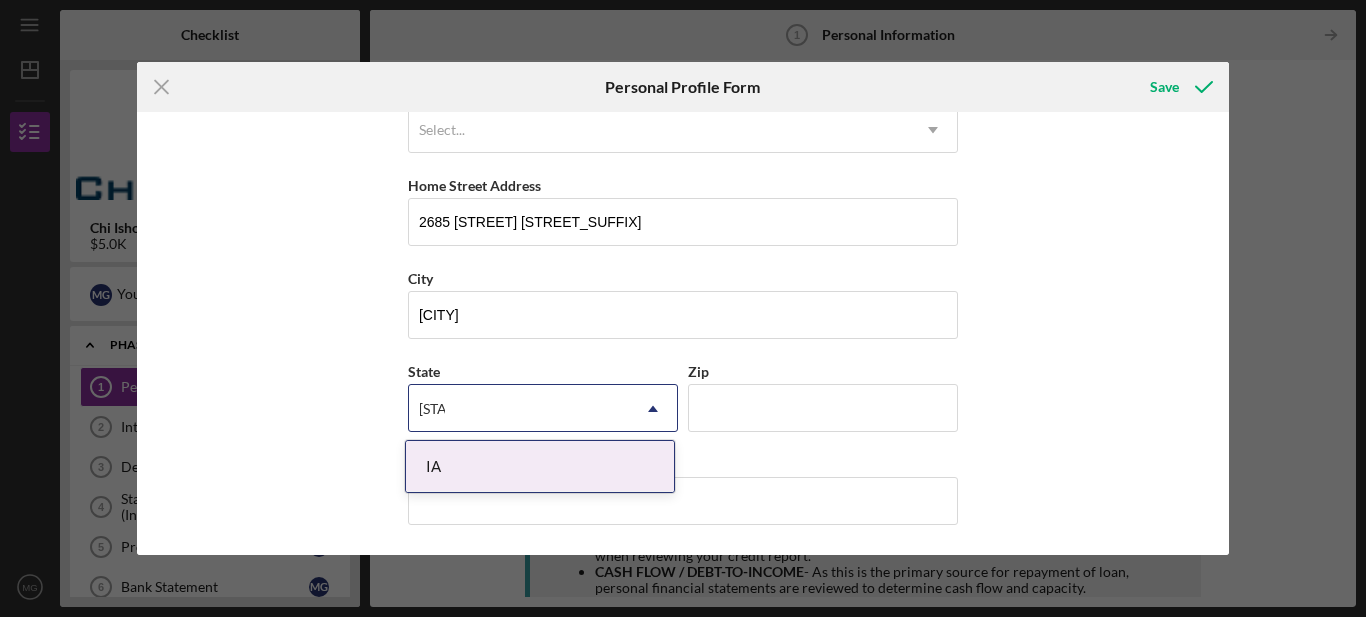 click on "IA" at bounding box center [540, 466] 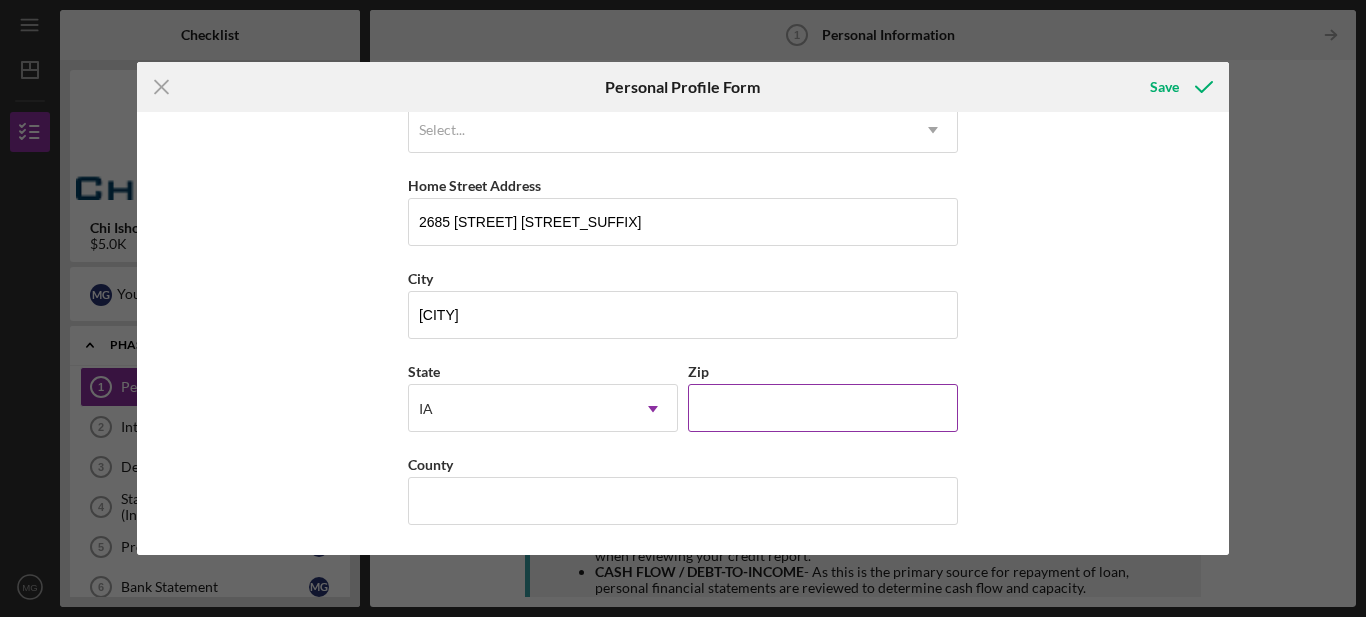 click on "Zip" at bounding box center [823, 408] 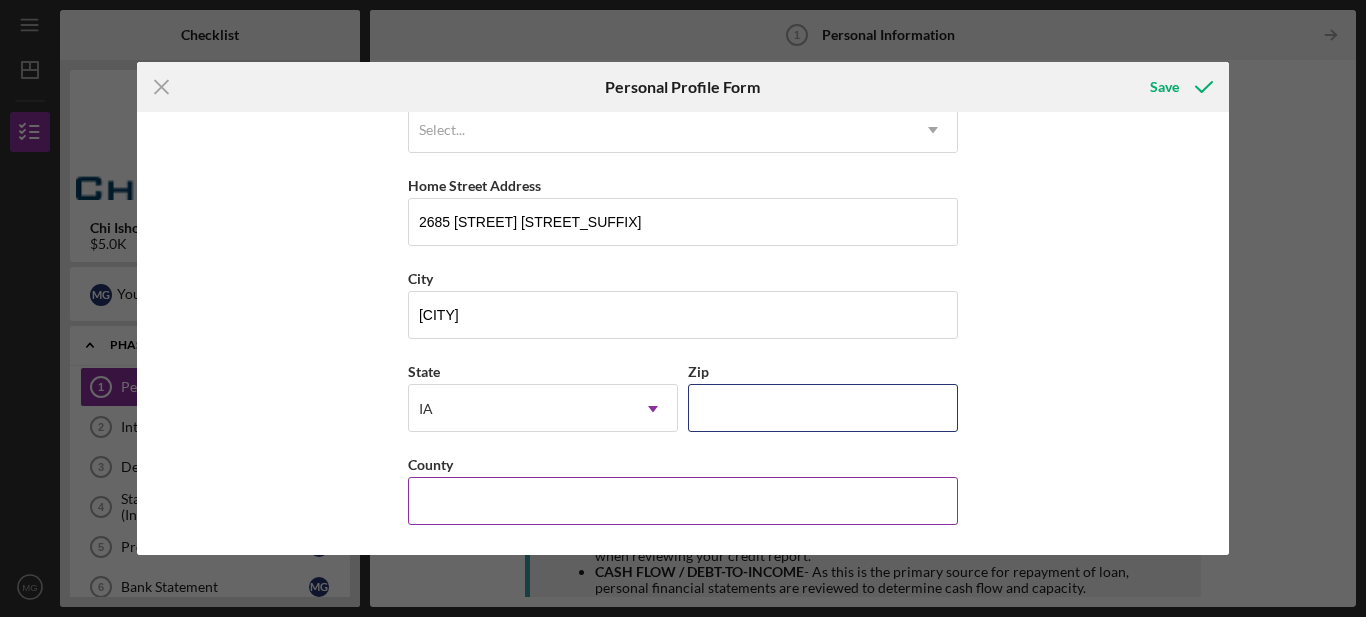 type on "52001" 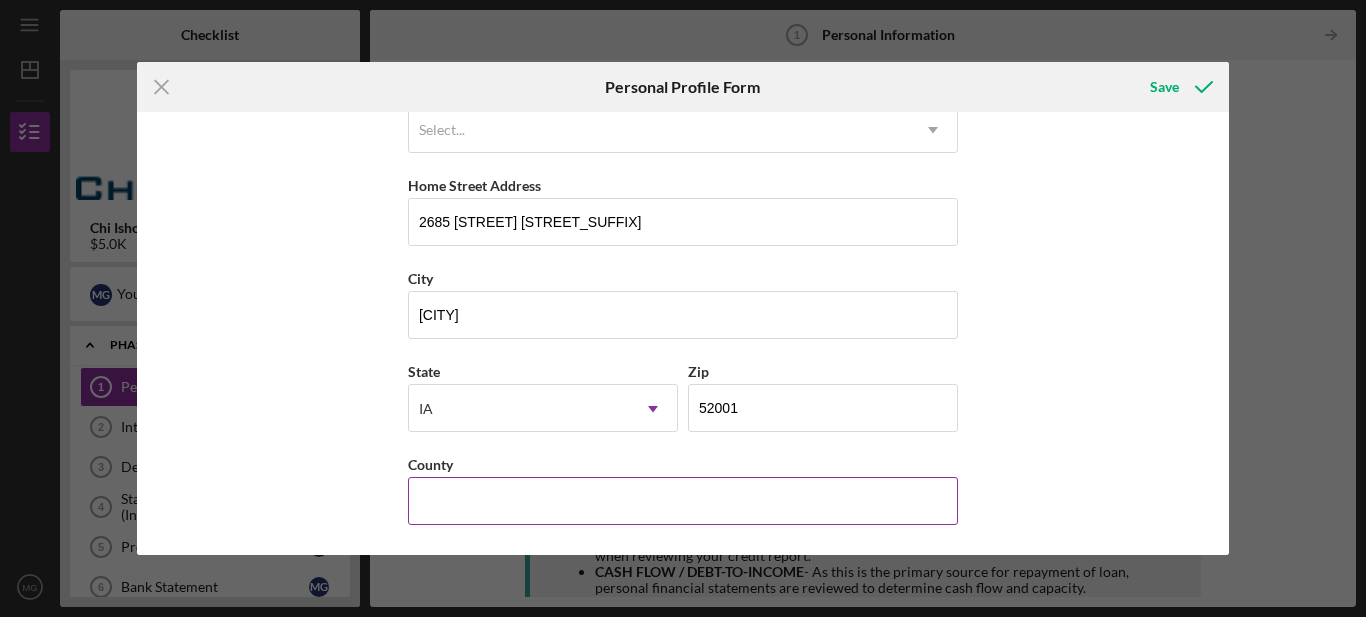 click on "County" at bounding box center (683, 501) 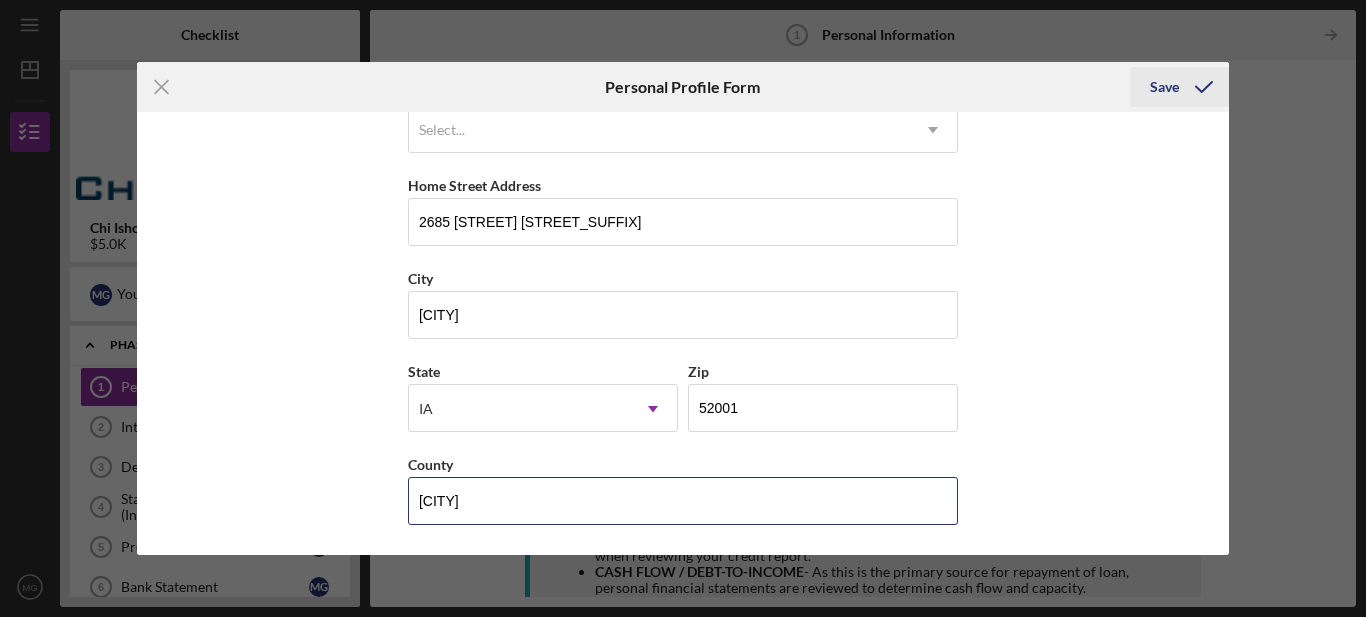type on "[CITY]" 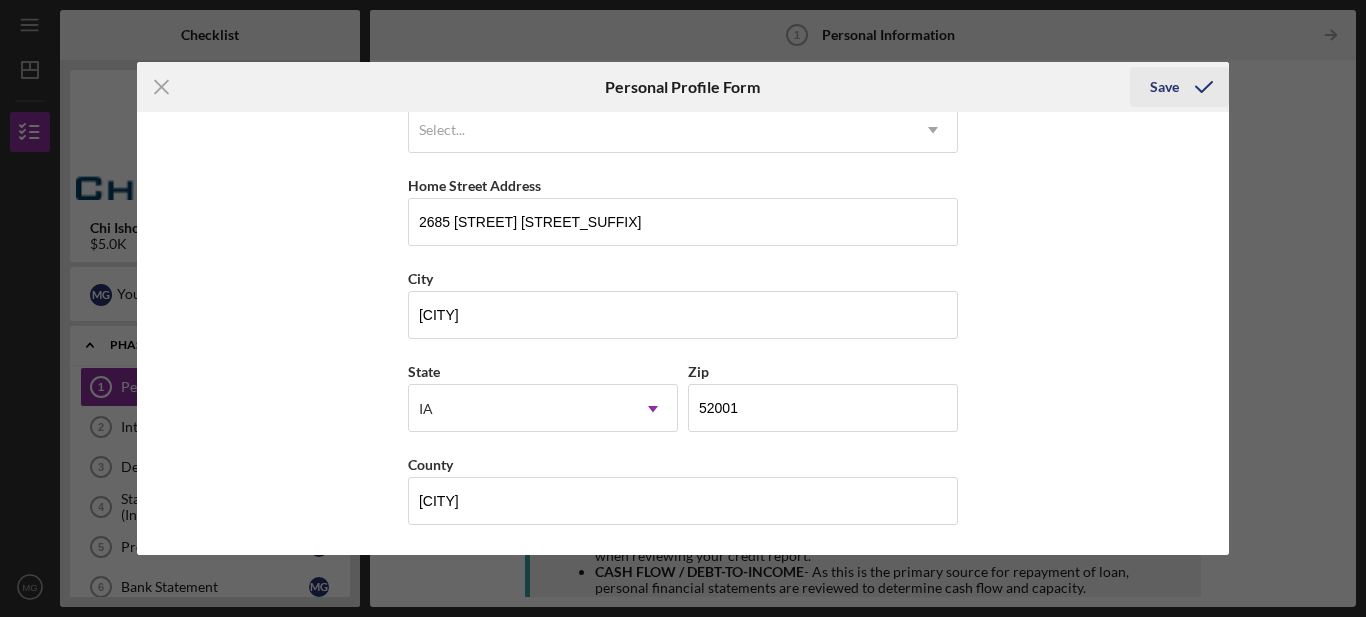 click on "Save" at bounding box center (1164, 87) 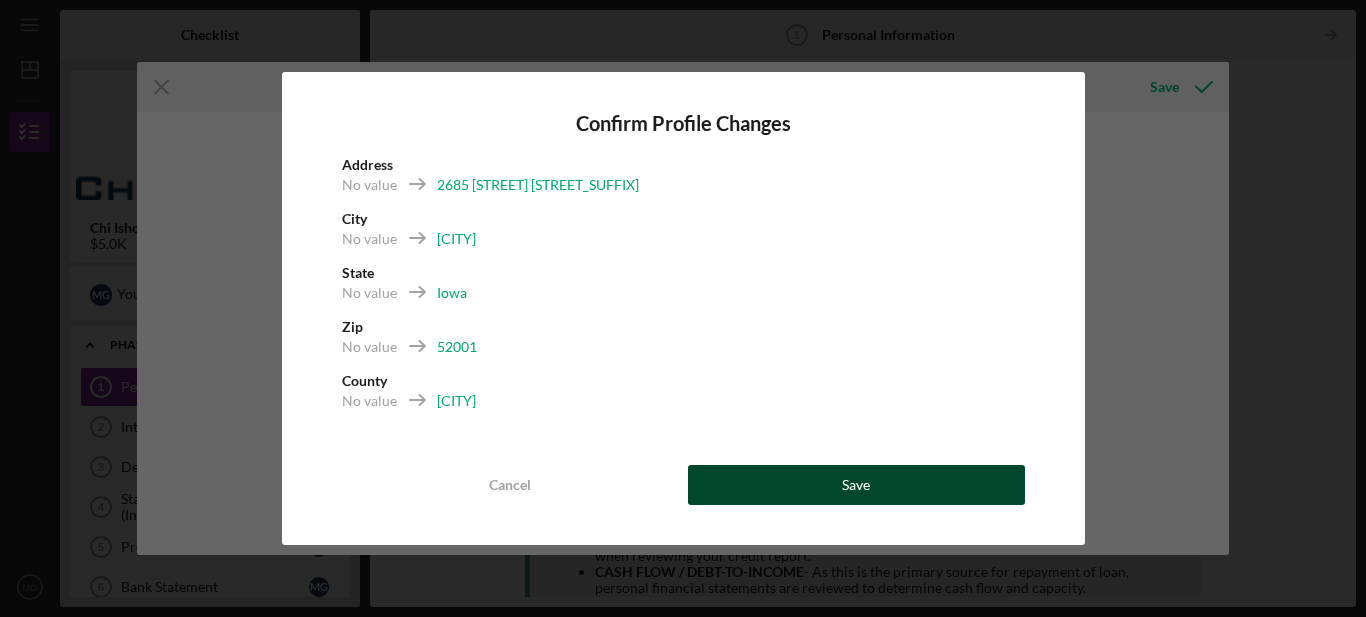 click on "Save" at bounding box center (856, 485) 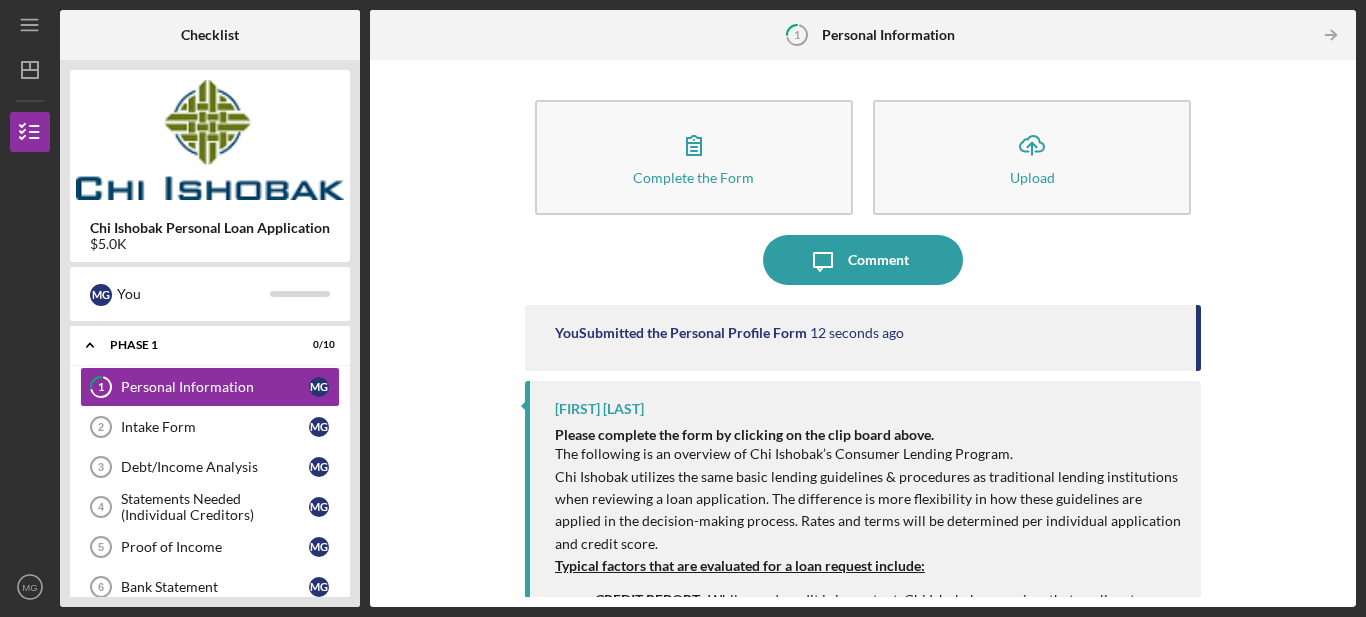 type 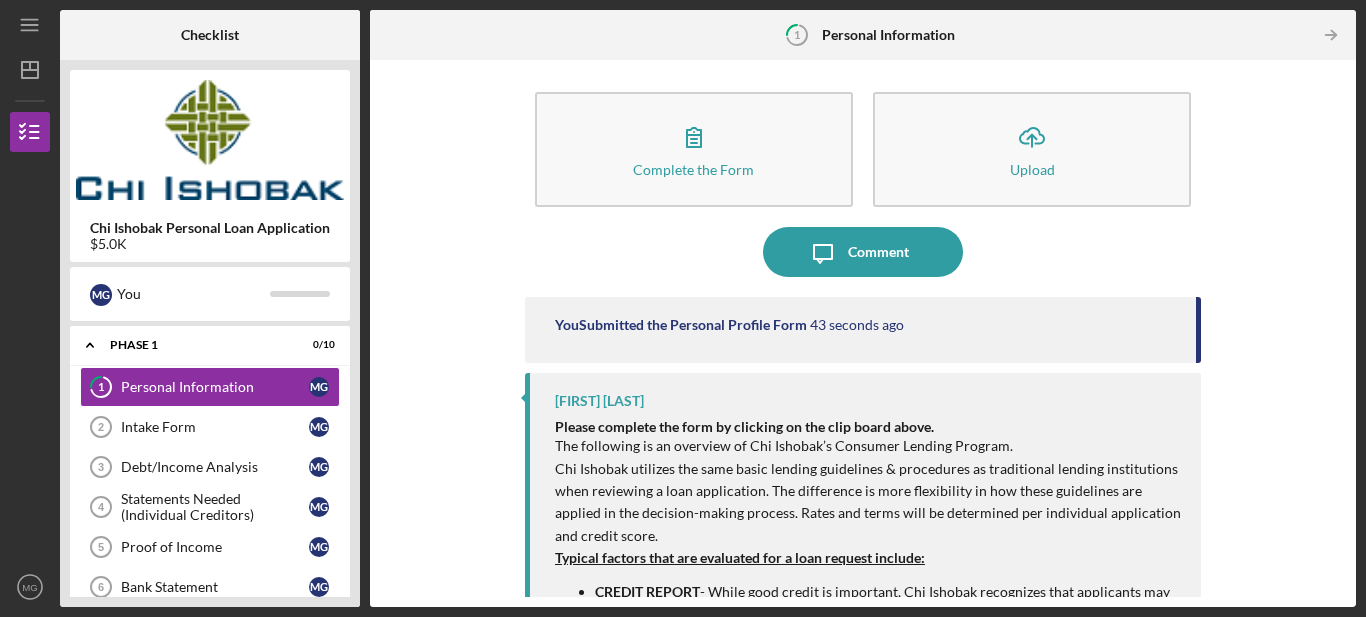 scroll, scrollTop: 0, scrollLeft: 0, axis: both 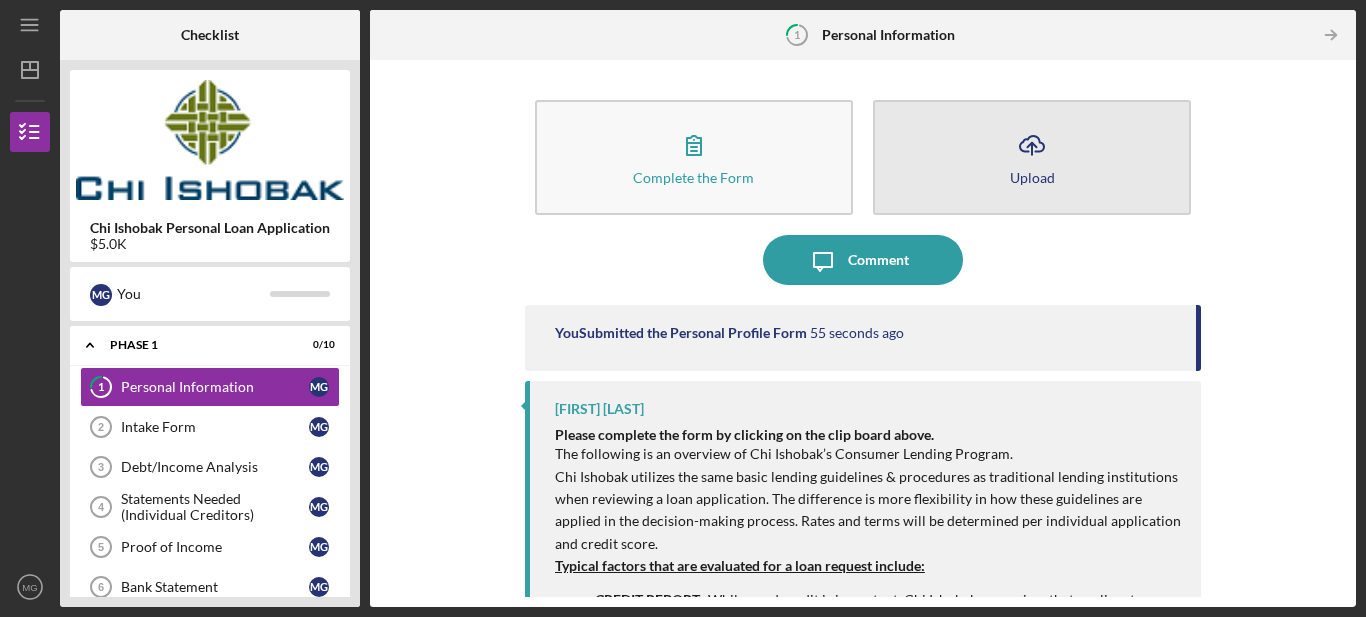 click on "Upload" at bounding box center (1032, 177) 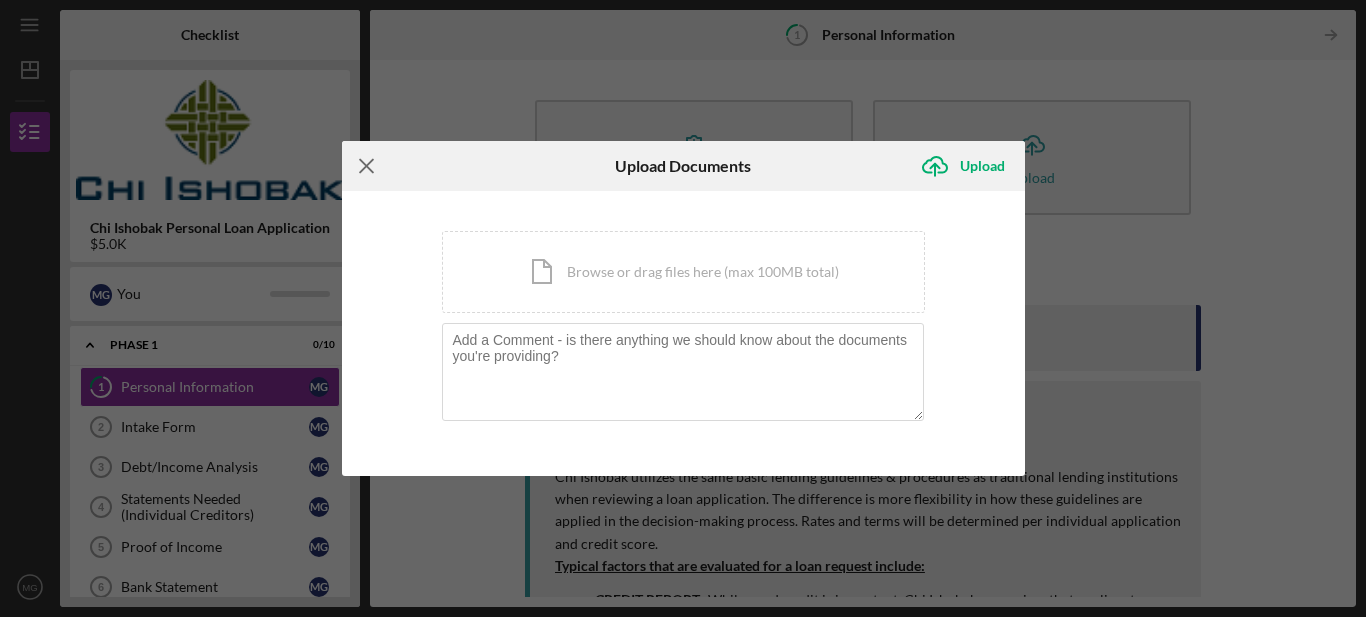 click on "Icon/Menu Close" 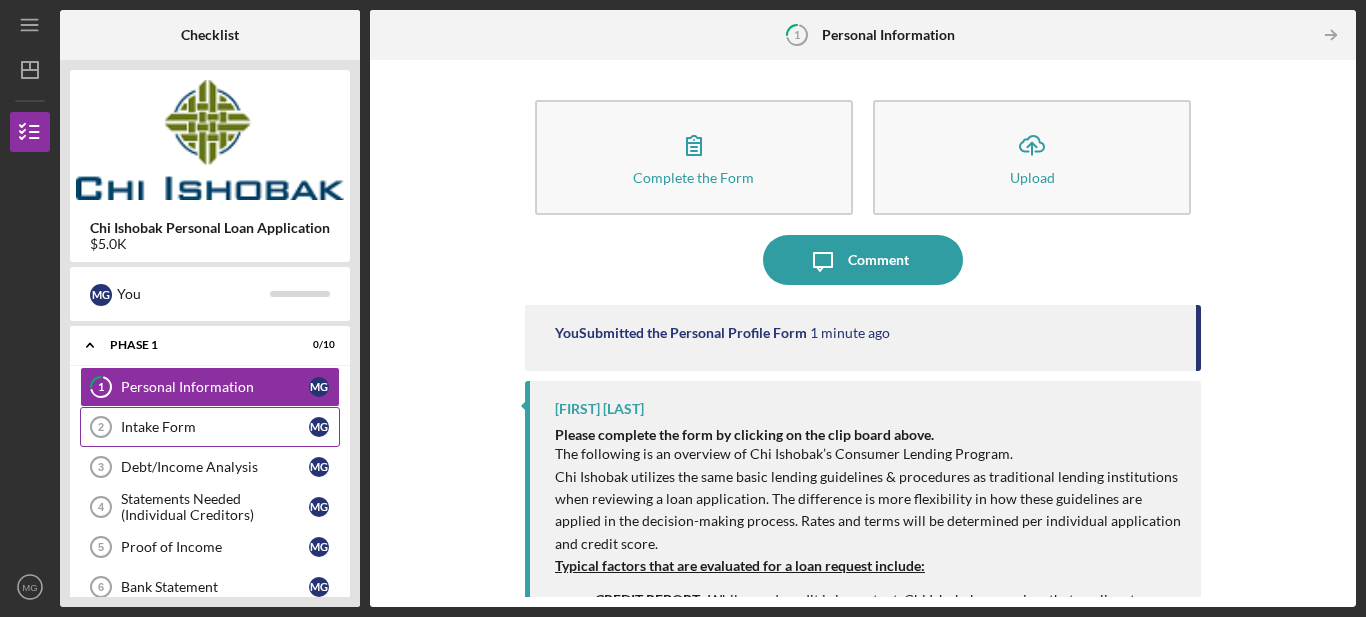 click on "Intake Form" at bounding box center [215, 427] 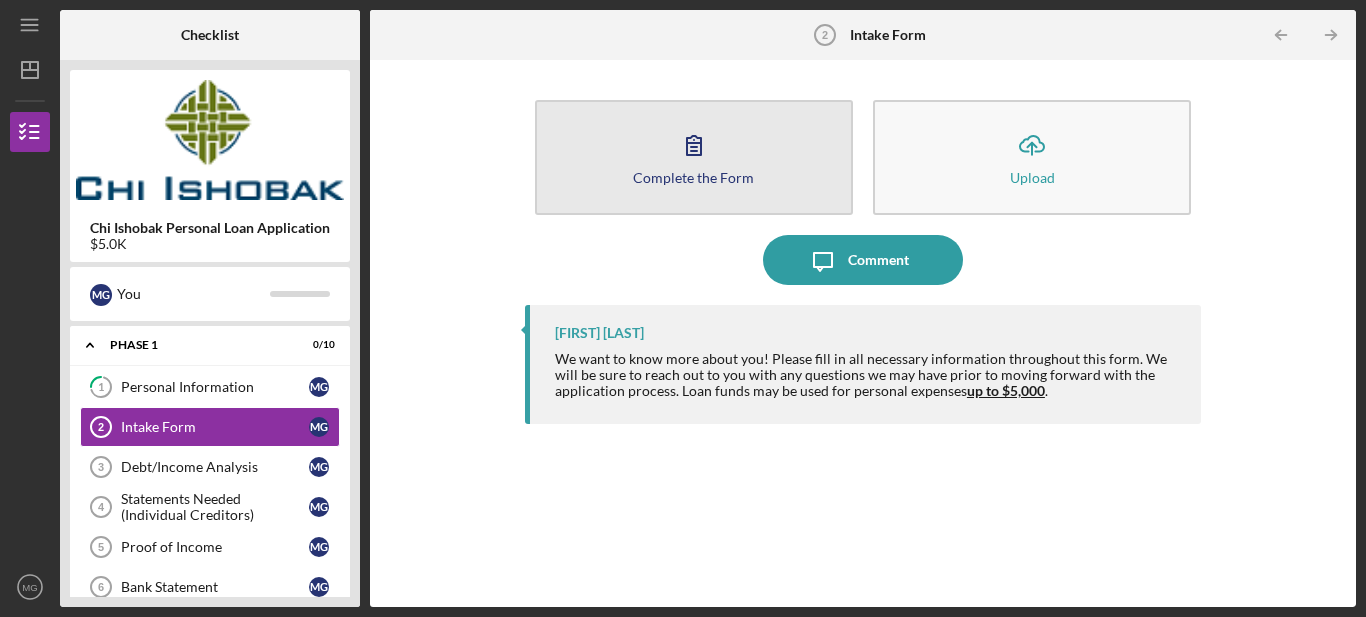 click on "Complete the Form Form" at bounding box center [694, 157] 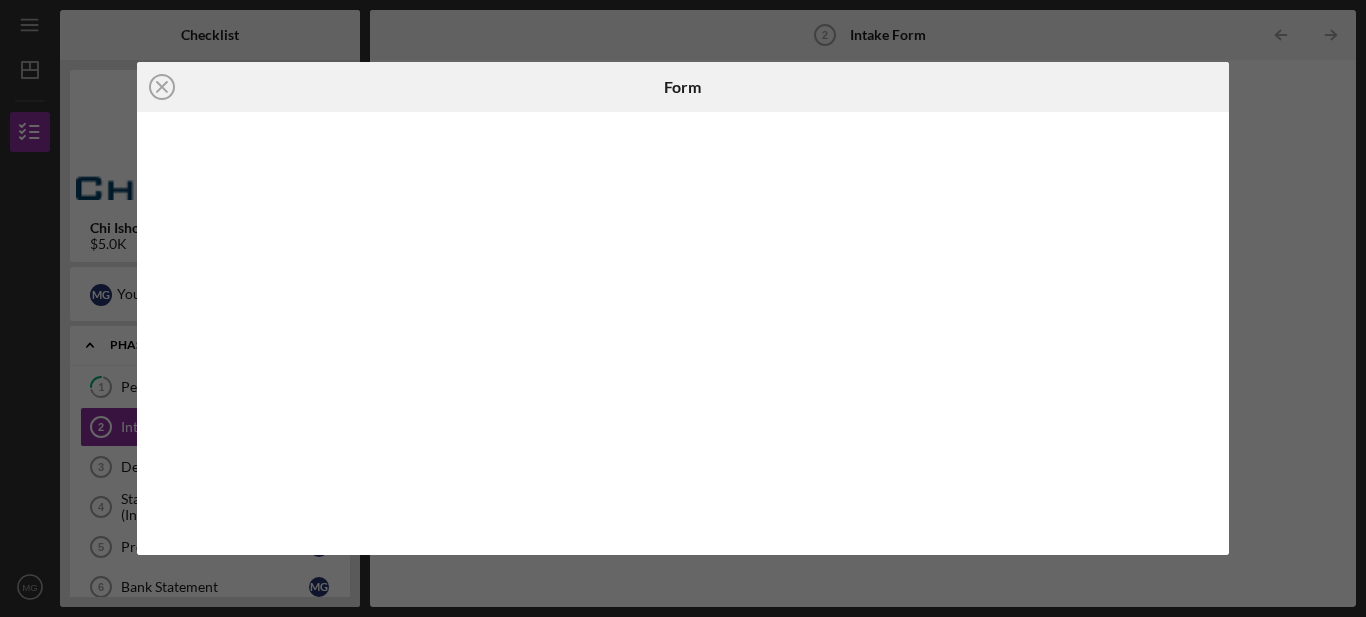 click at bounding box center [683, 334] 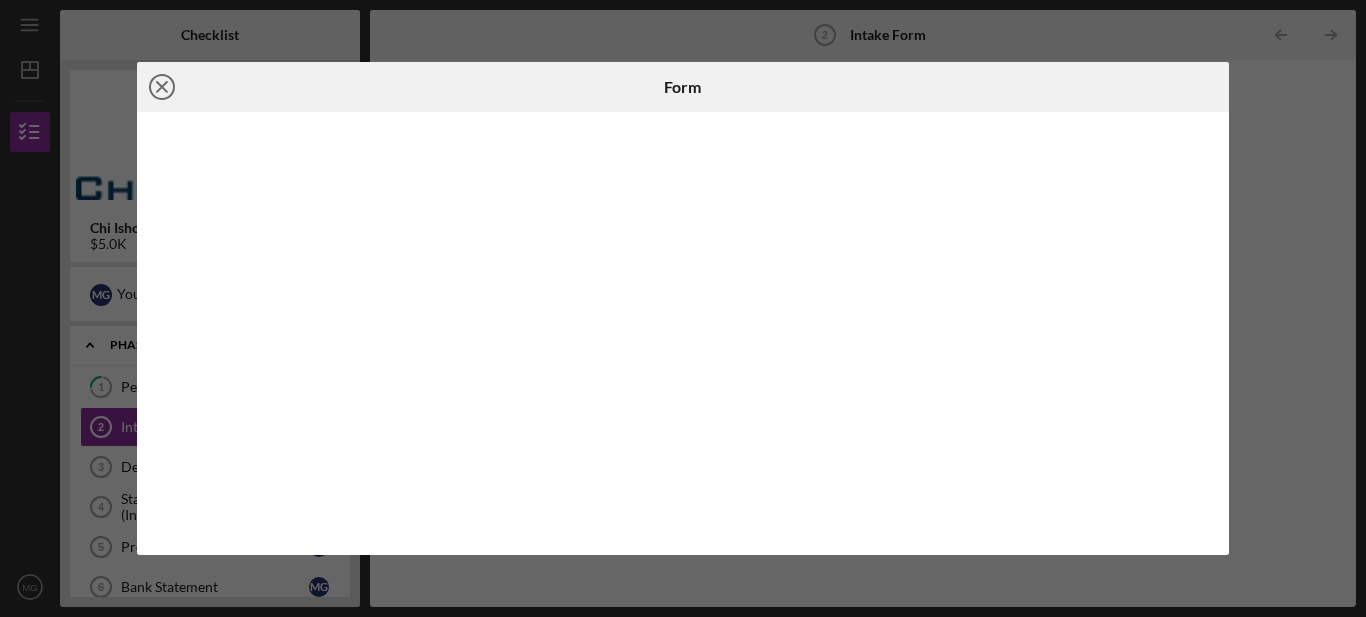 click on "Icon/Close" 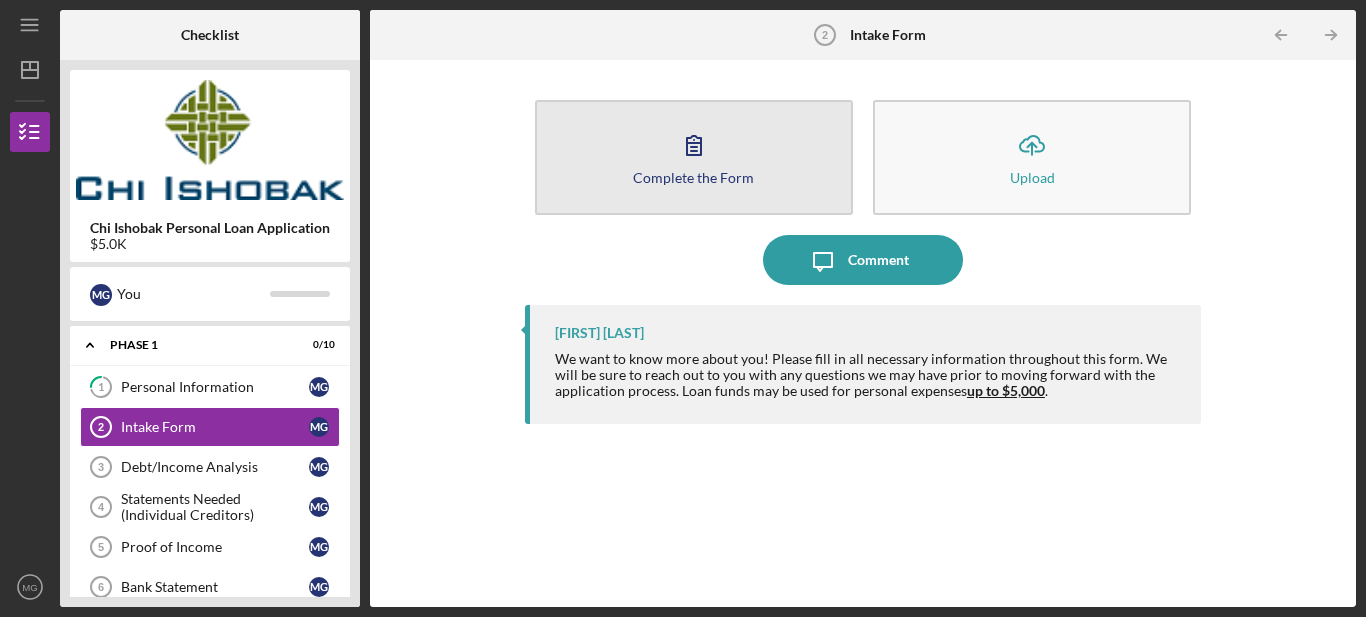 click on "Complete the Form" at bounding box center (693, 177) 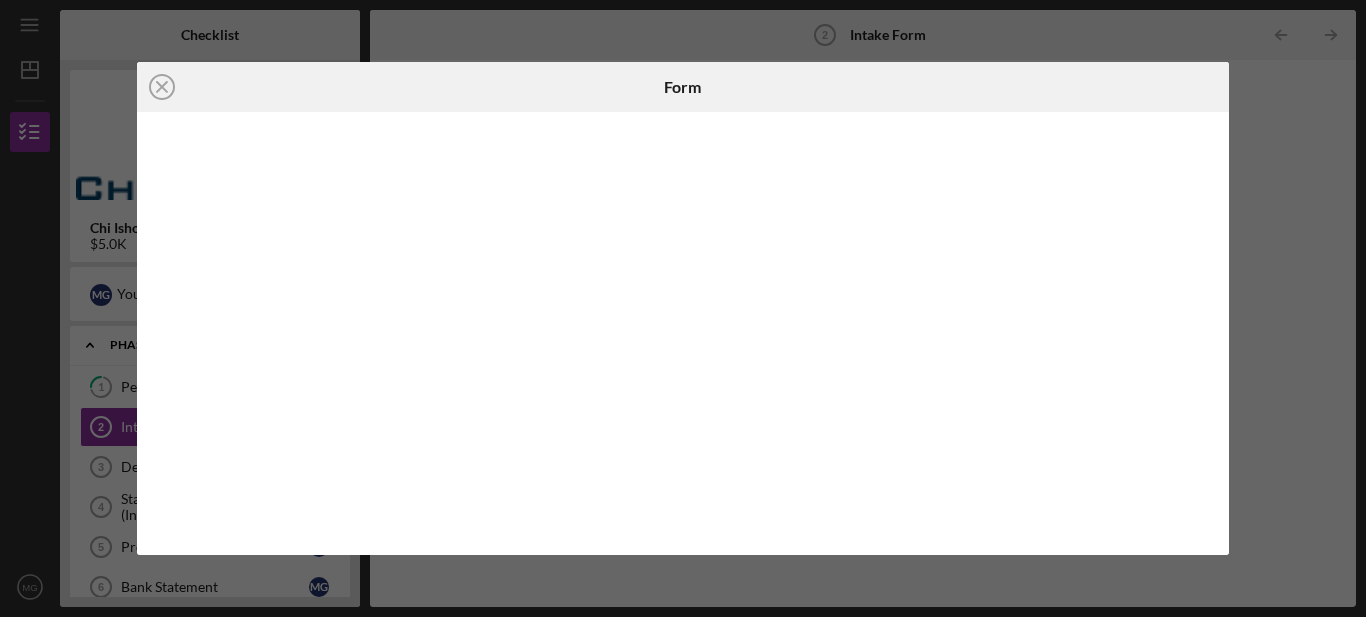 click at bounding box center [683, 334] 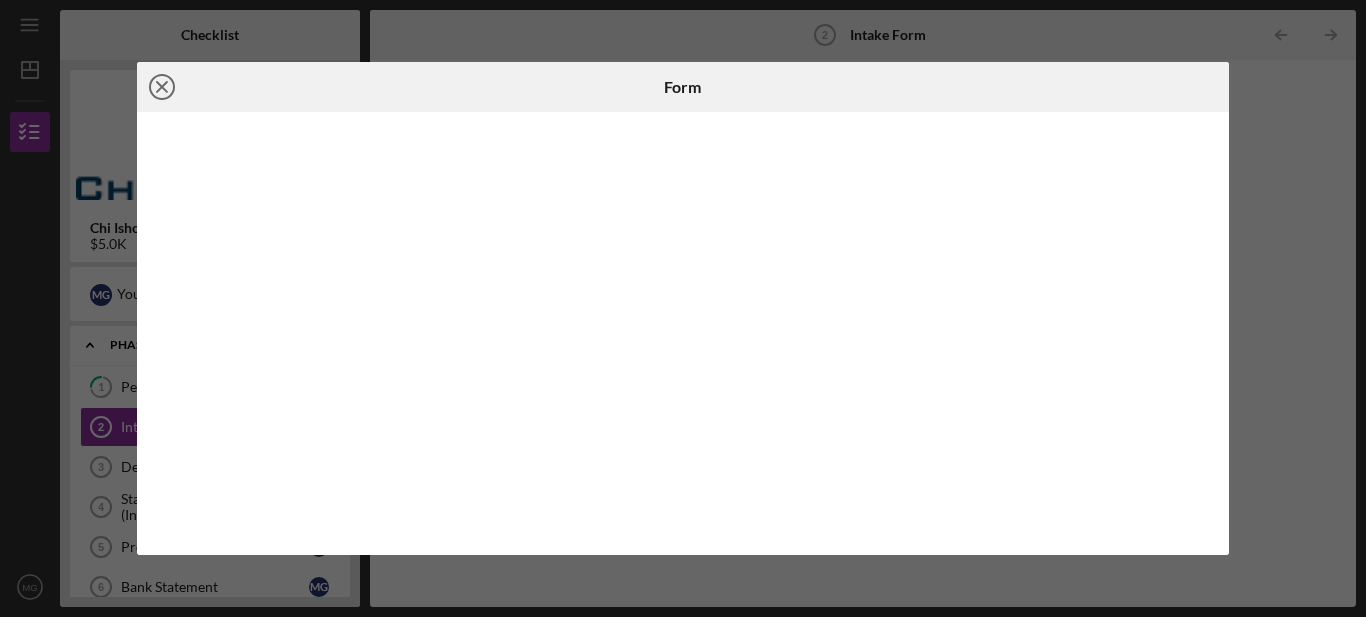 click on "Icon/Close" 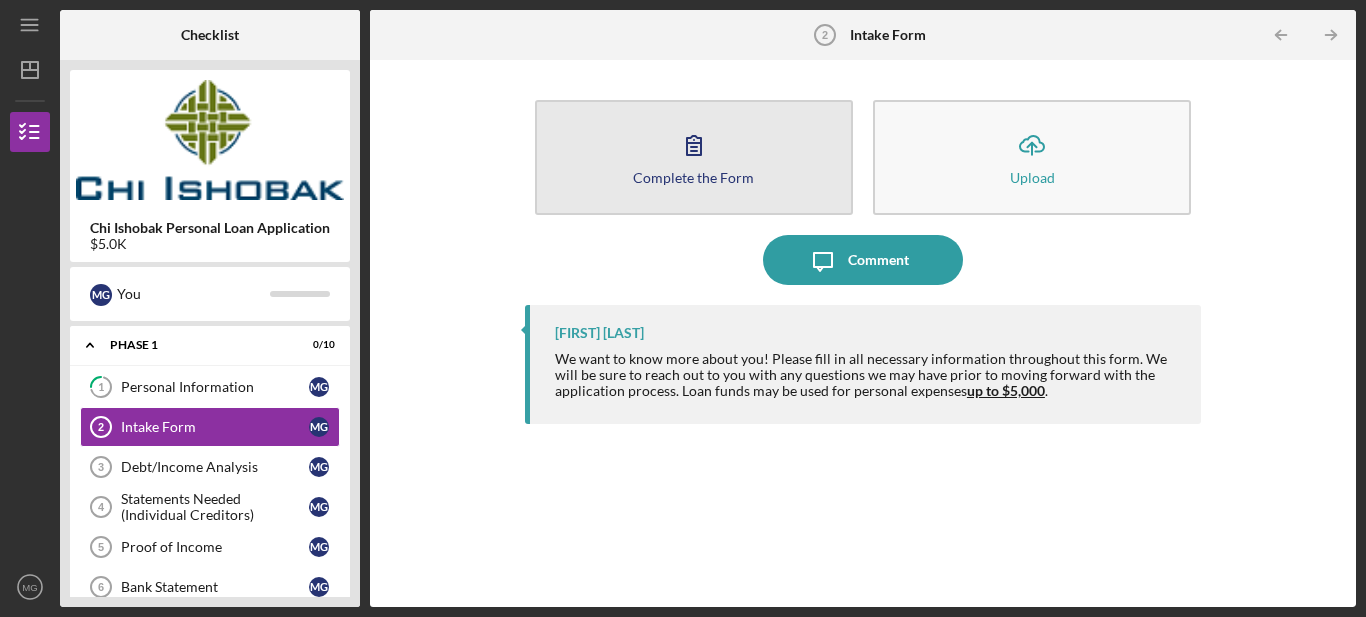 click on "Complete the Form Form" at bounding box center (694, 157) 